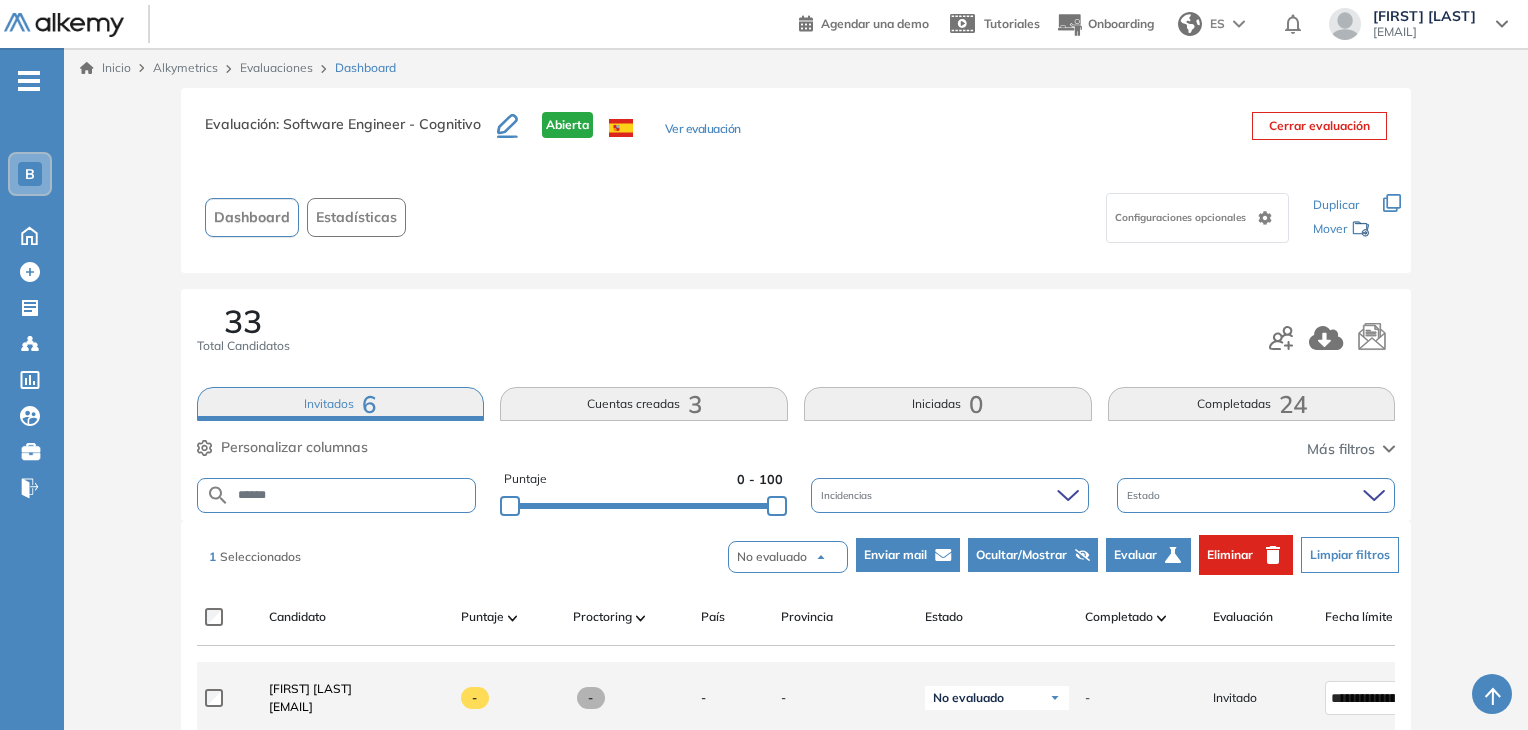 scroll, scrollTop: 200, scrollLeft: 0, axis: vertical 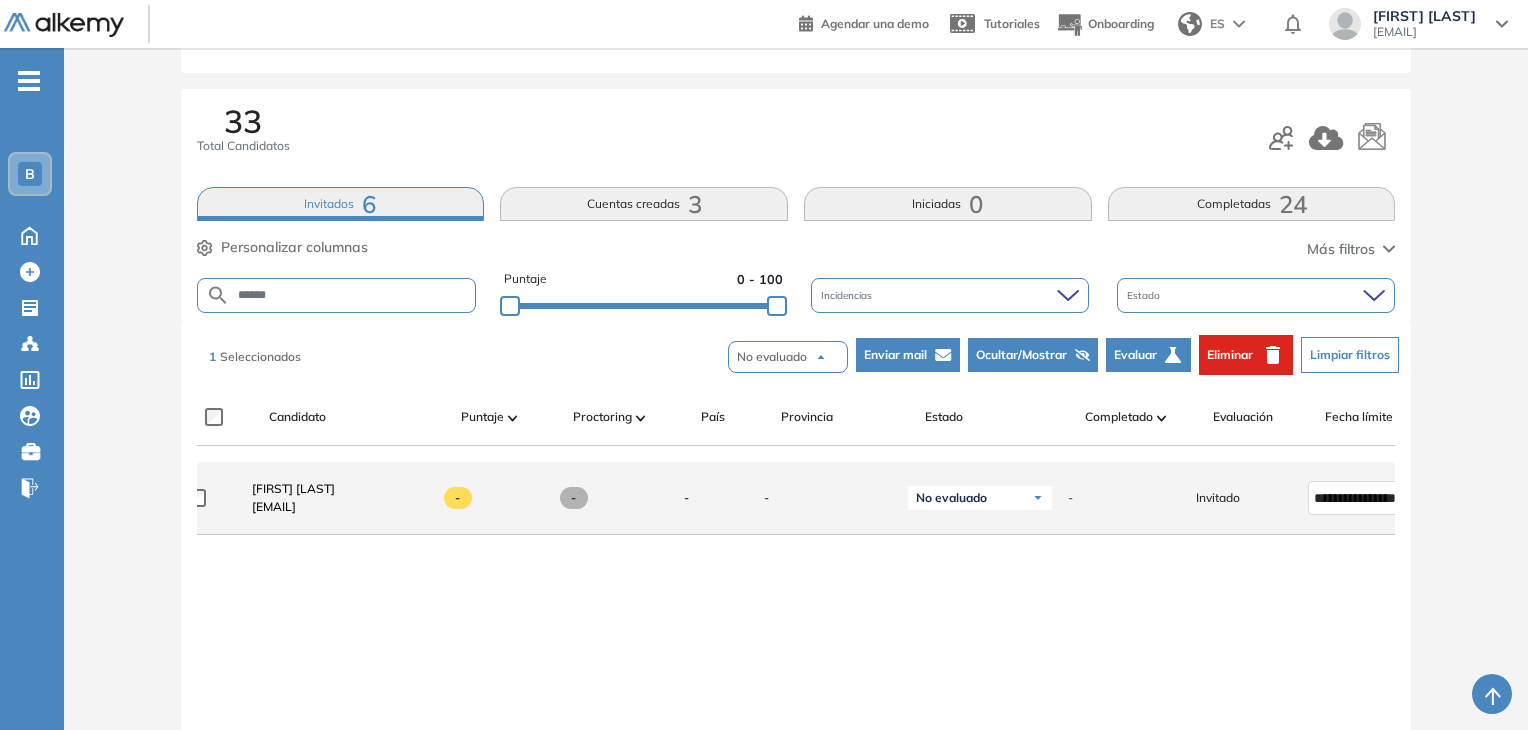 click on "Invitado" at bounding box center [1218, 498] 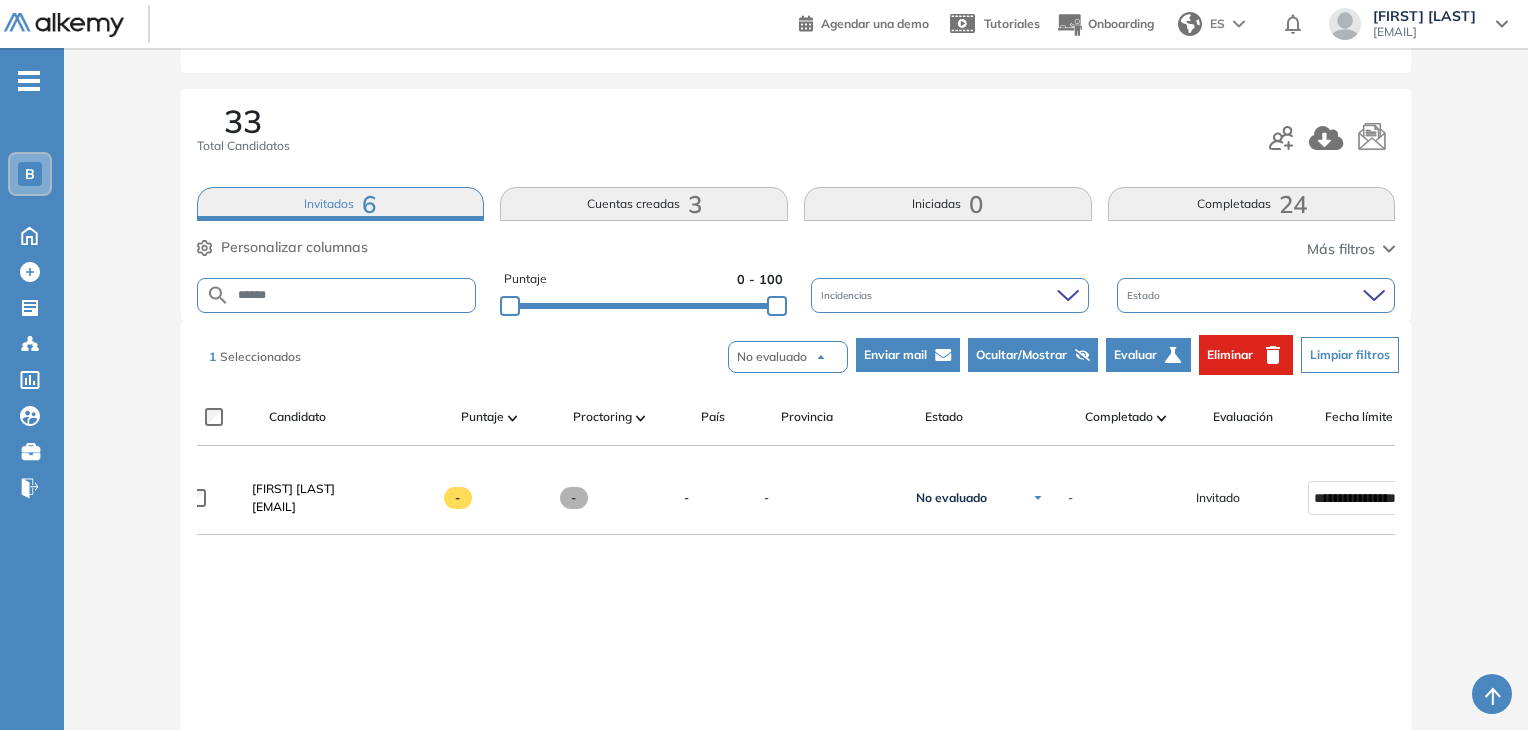 click on "Enviar mail" at bounding box center [895, 355] 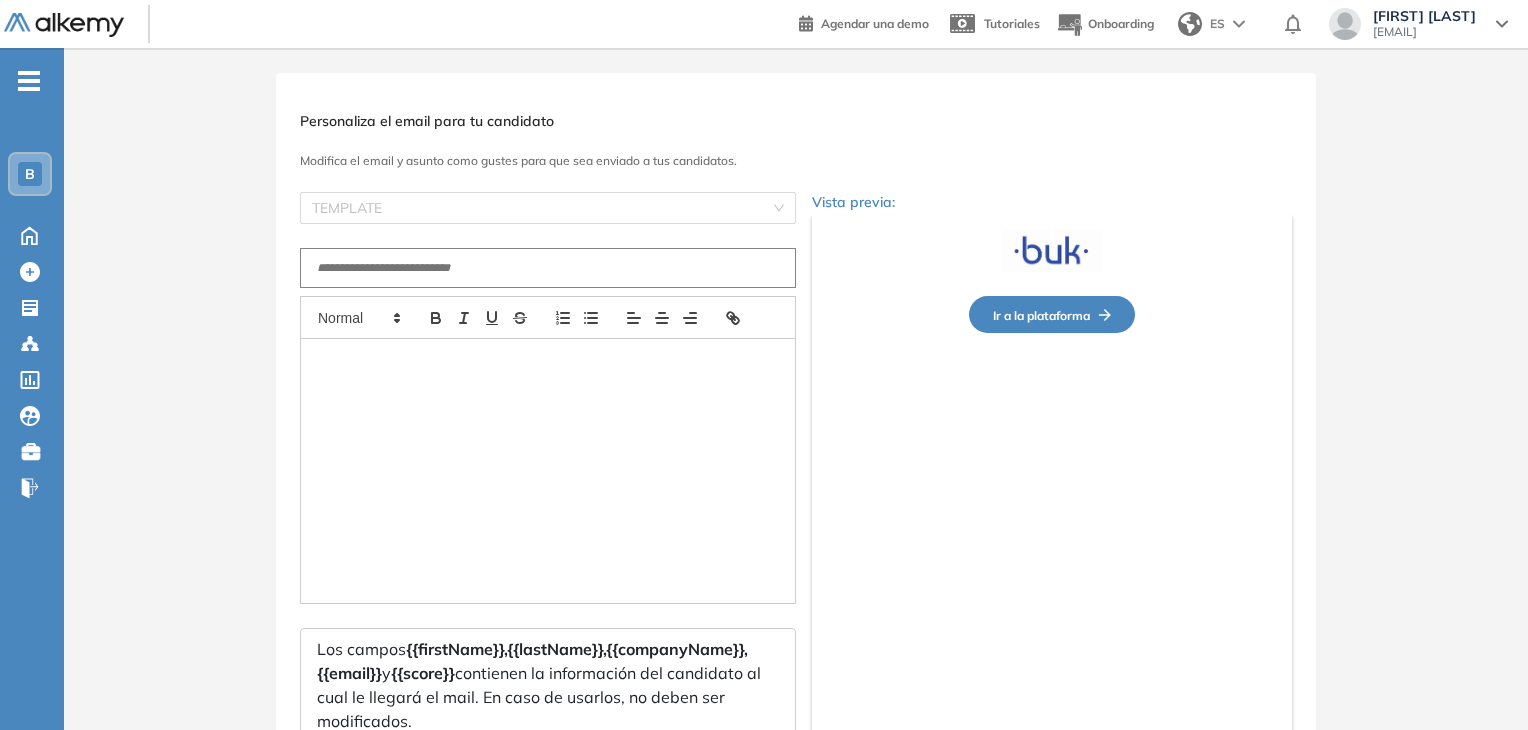 scroll, scrollTop: 0, scrollLeft: 0, axis: both 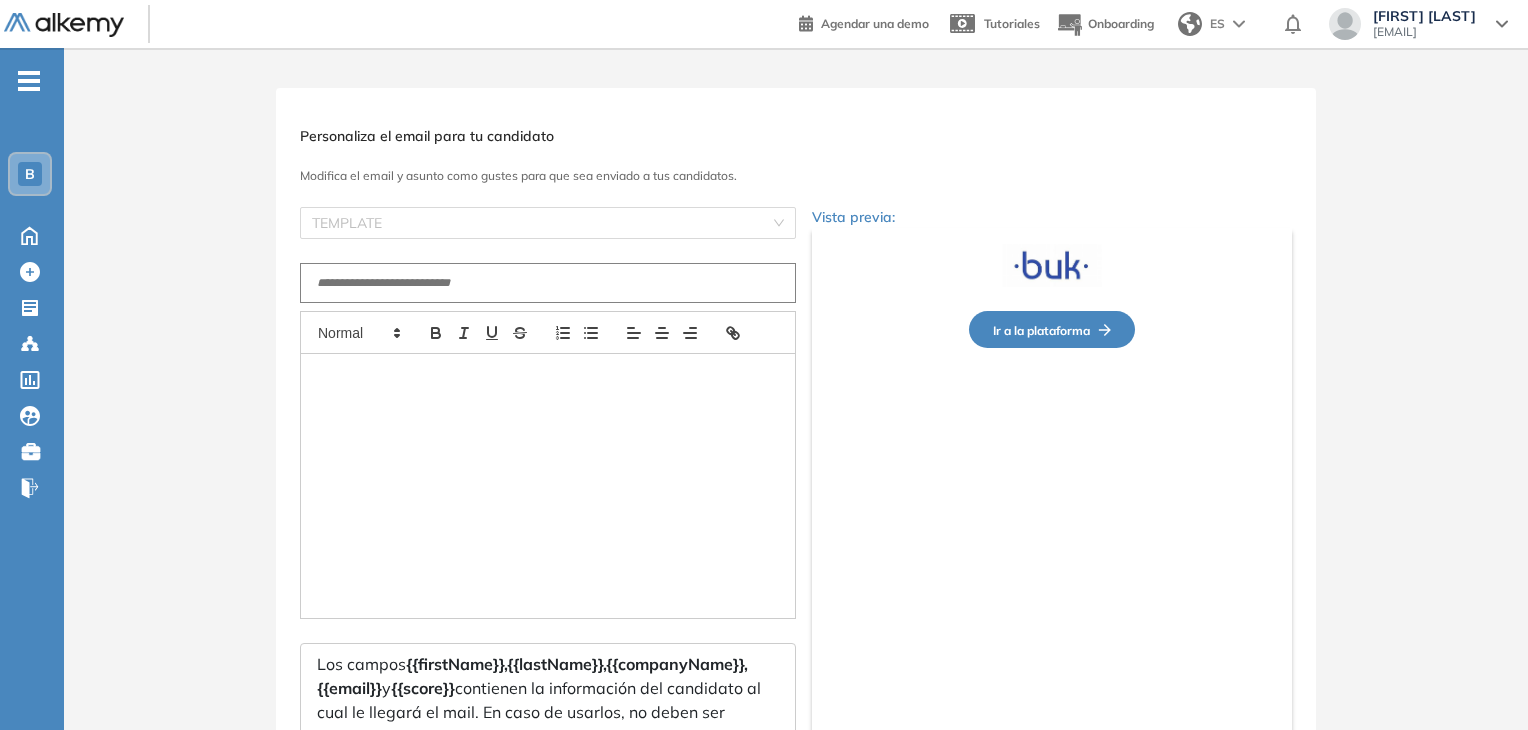click at bounding box center [548, 486] 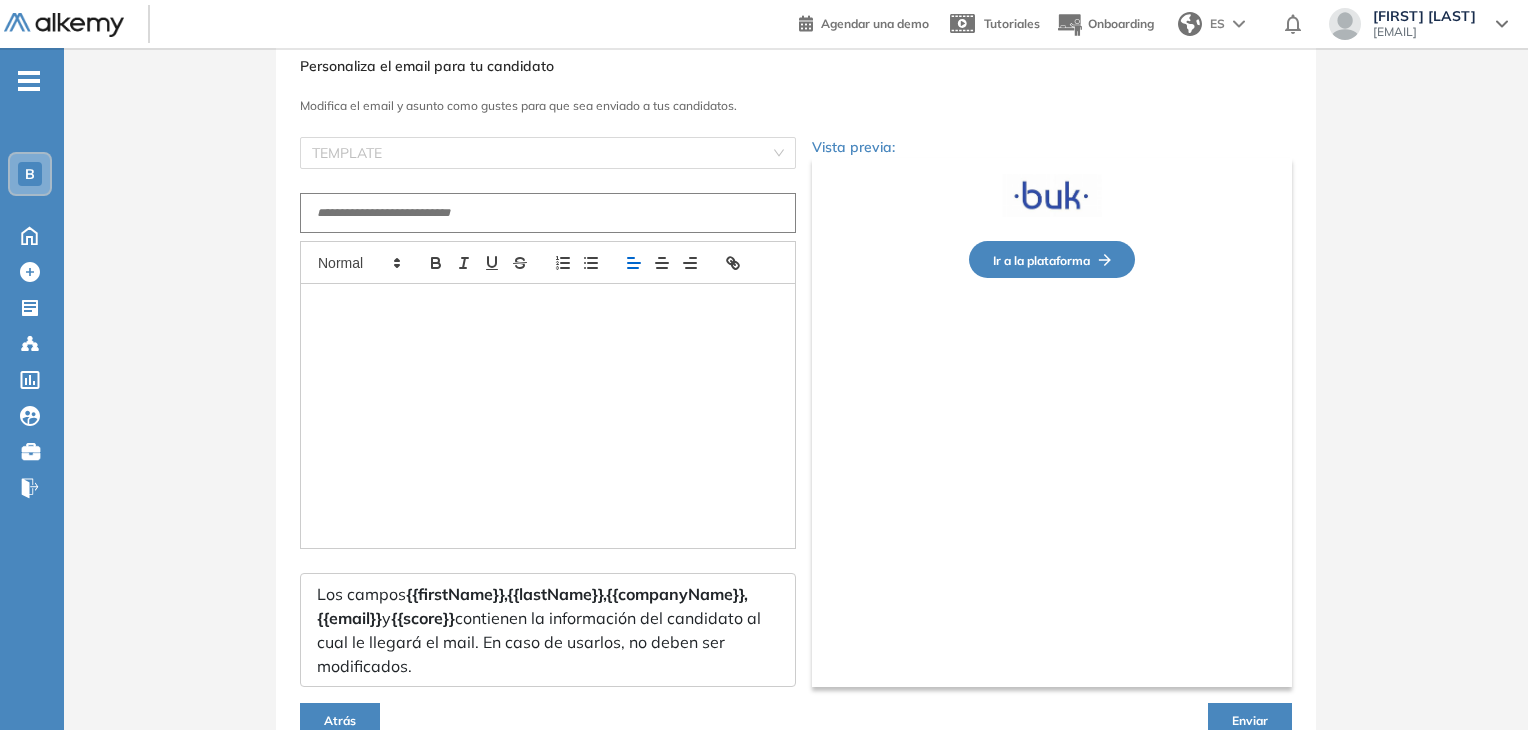 scroll, scrollTop: 172, scrollLeft: 0, axis: vertical 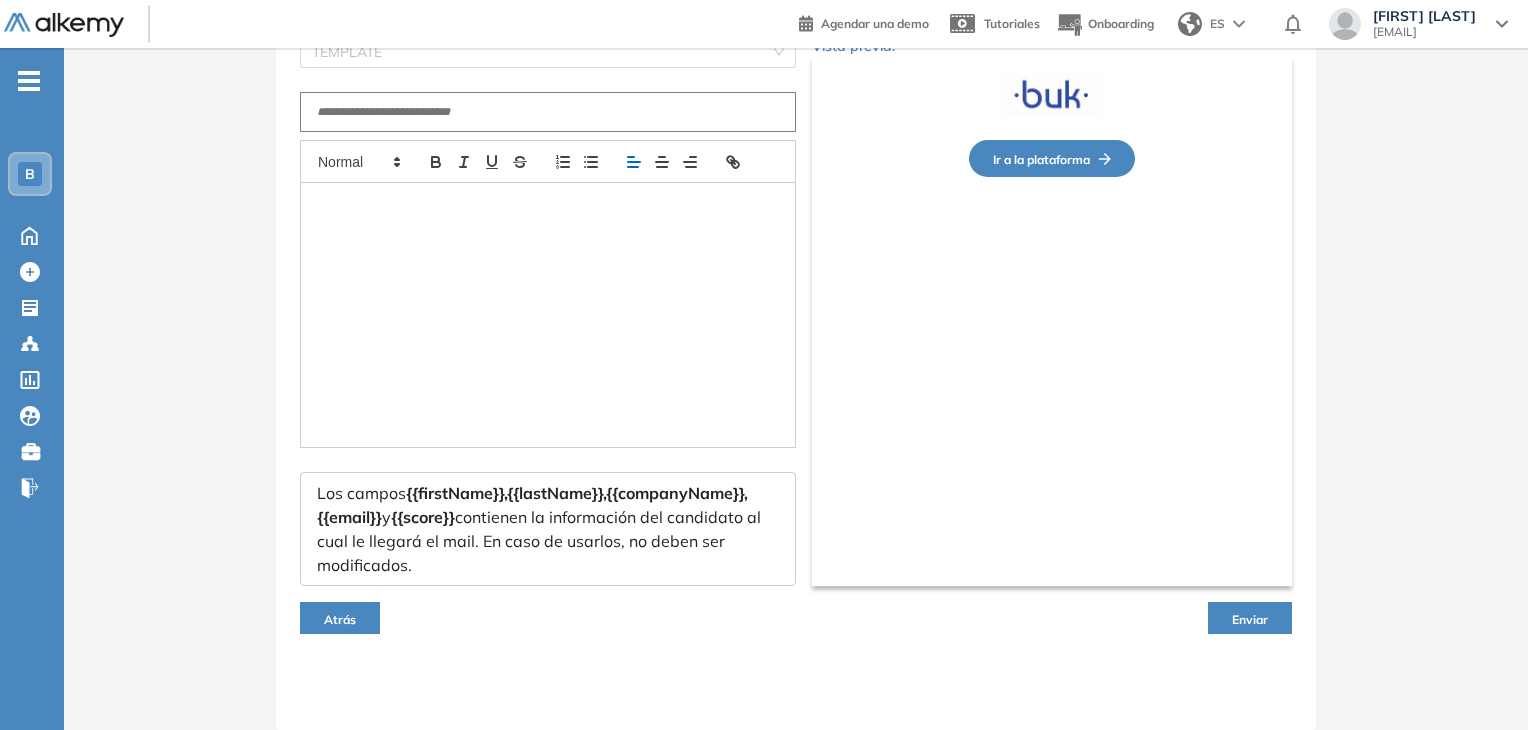 click on "Atrás" at bounding box center [340, 618] 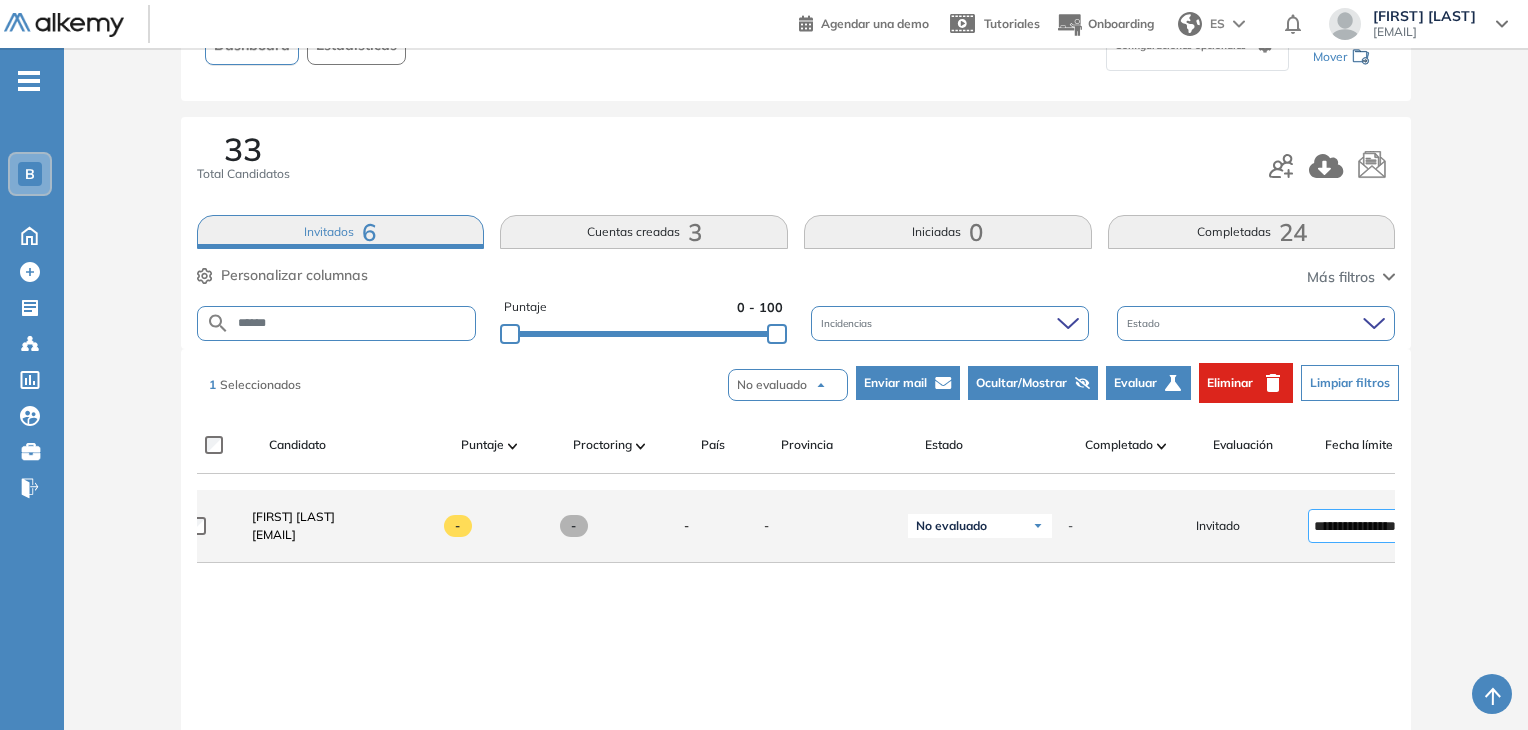 click on "**********" at bounding box center (1355, 526) 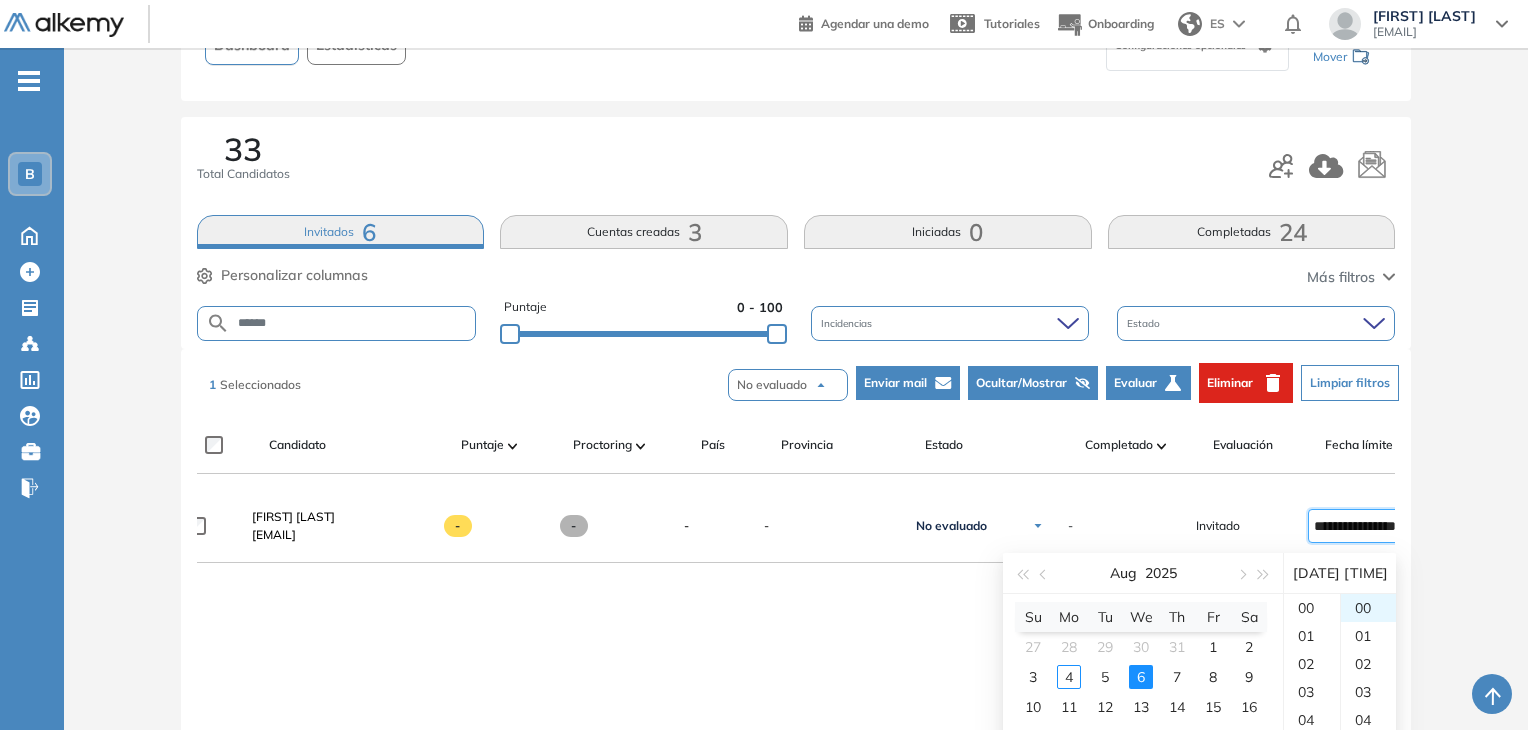 click on "**********" at bounding box center [796, 694] 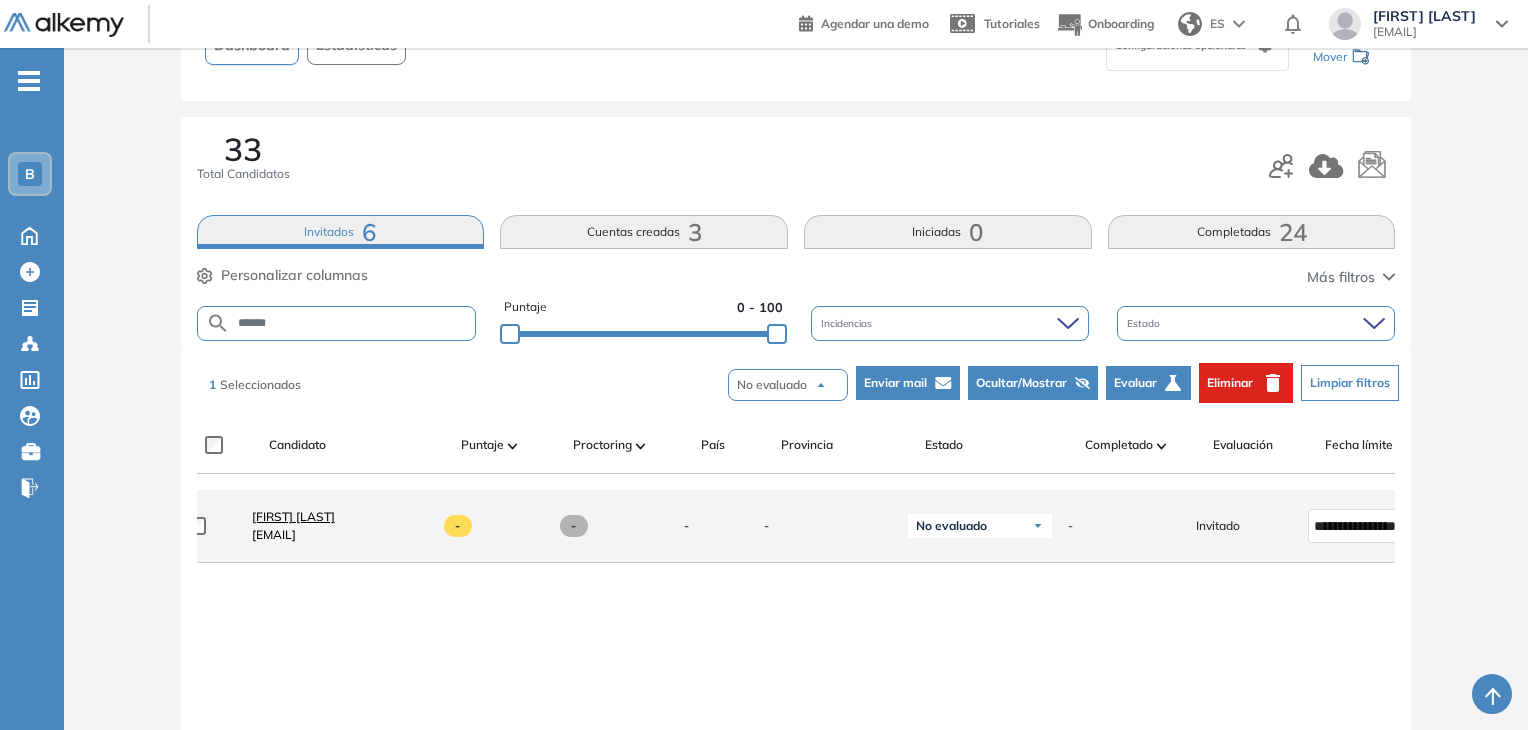 click on "[FIRST] [LAST]" at bounding box center [293, 516] 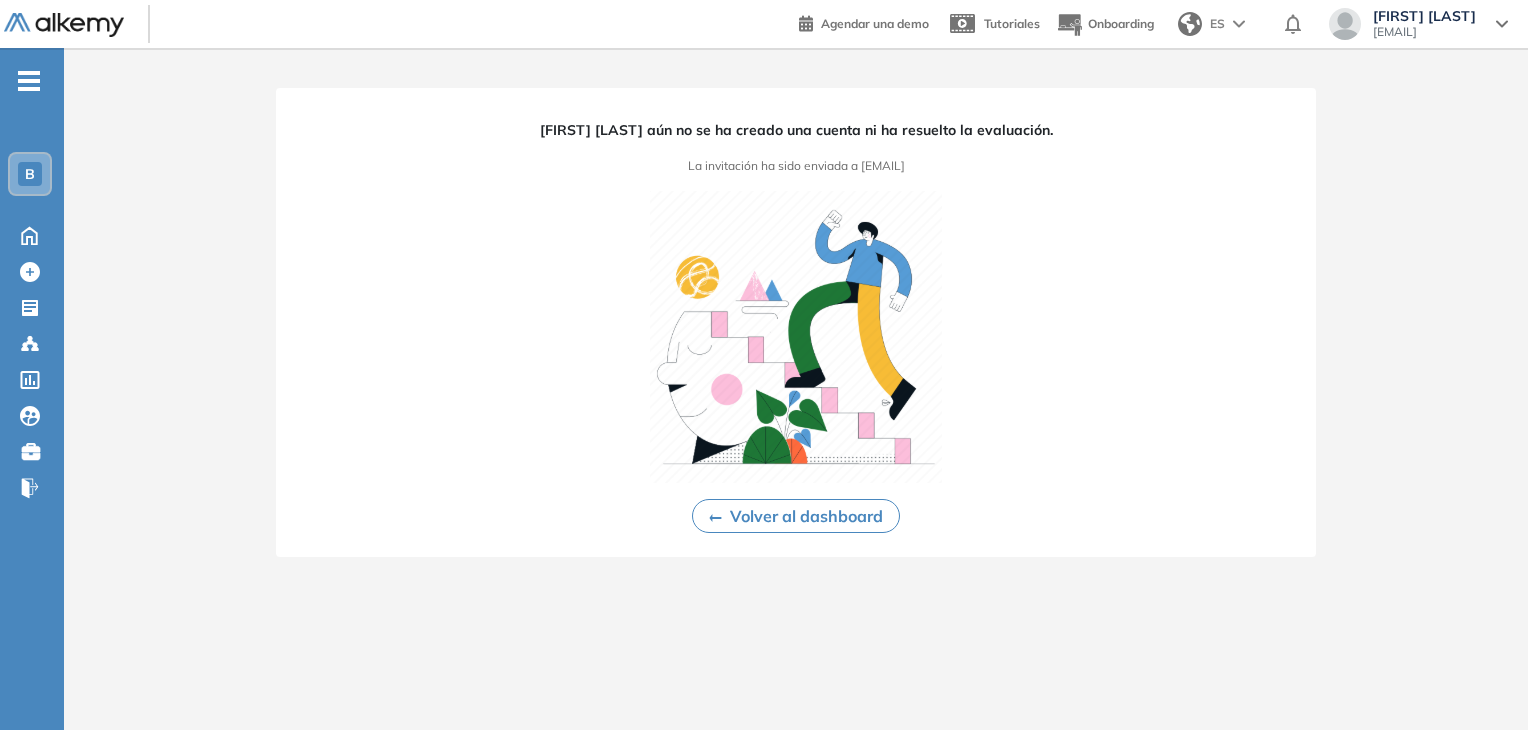 scroll, scrollTop: 0, scrollLeft: 0, axis: both 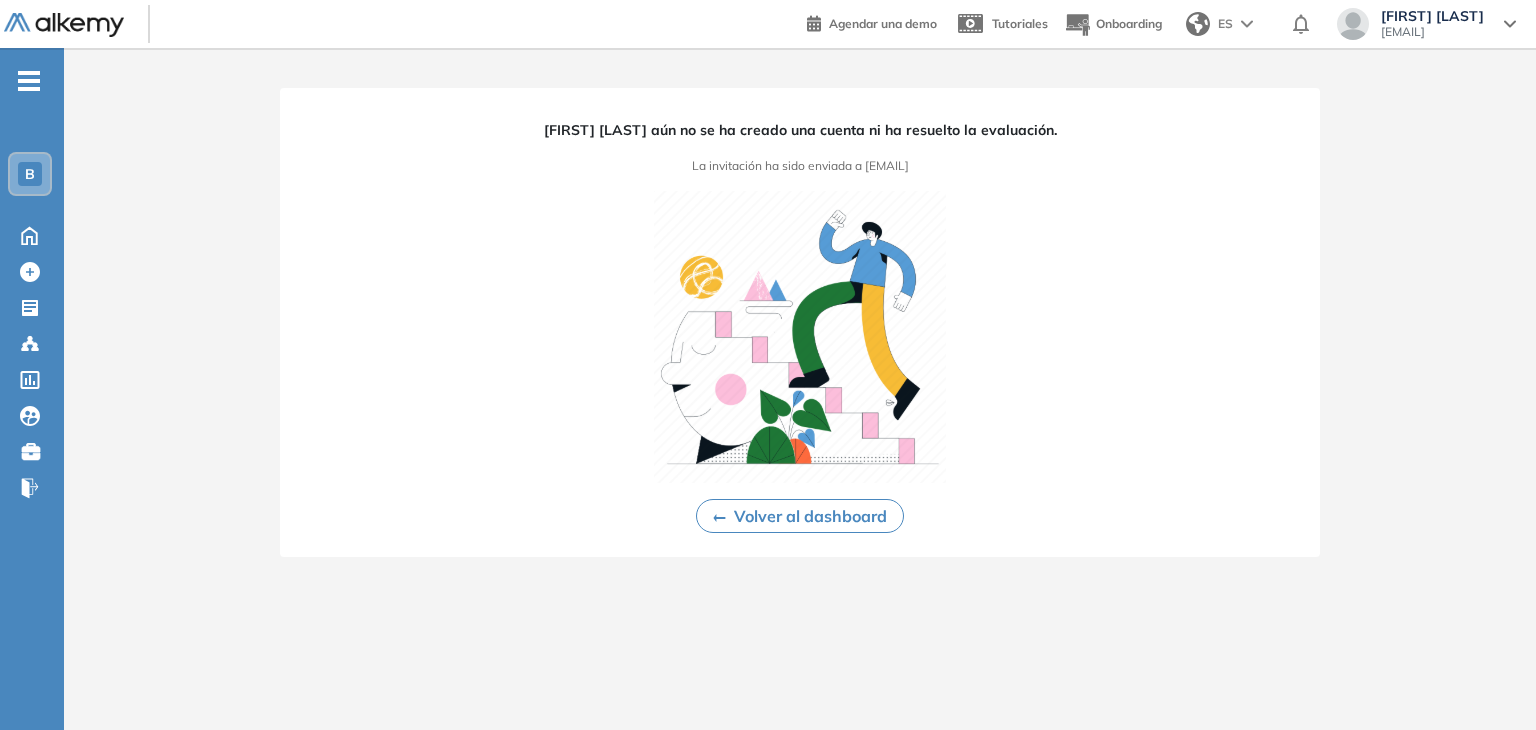 click on "Volver al dashboard" at bounding box center (800, 516) 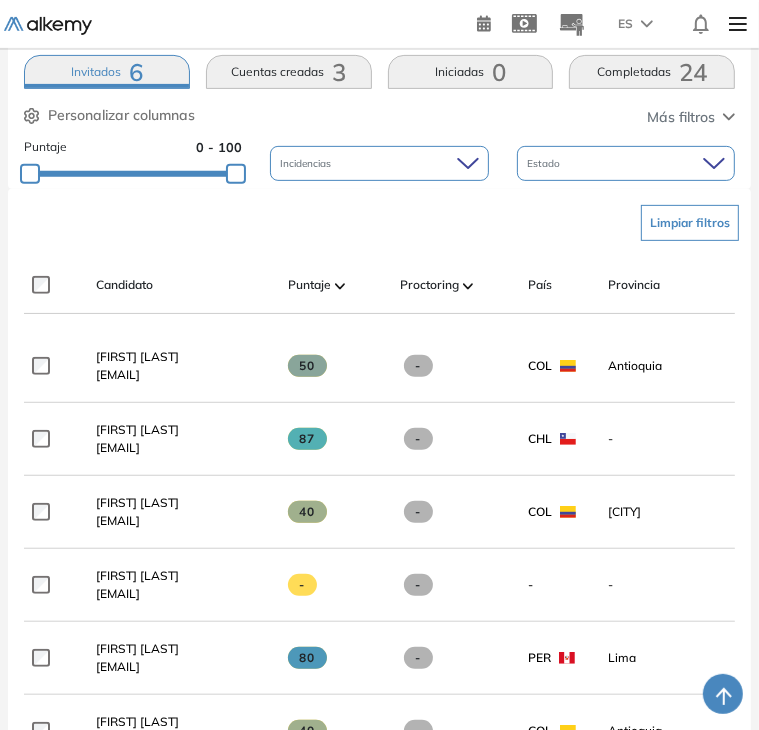 scroll, scrollTop: 100, scrollLeft: 0, axis: vertical 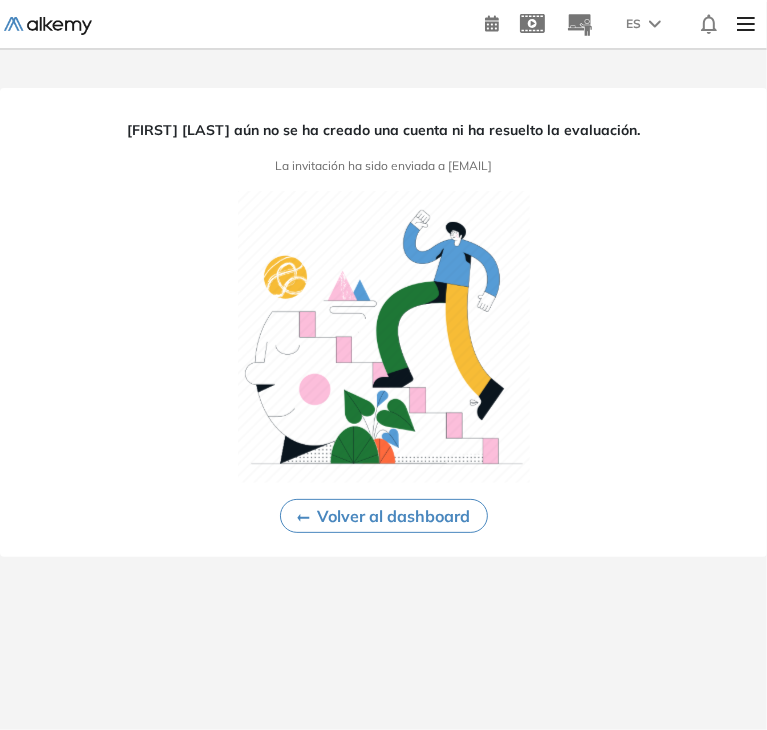 click on "Volver al dashboard" at bounding box center (384, 516) 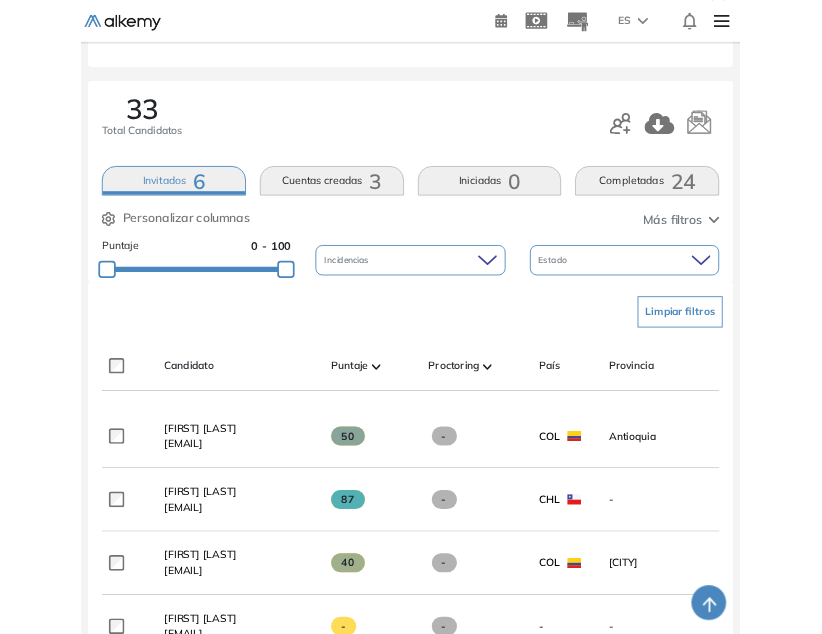 scroll, scrollTop: 200, scrollLeft: 0, axis: vertical 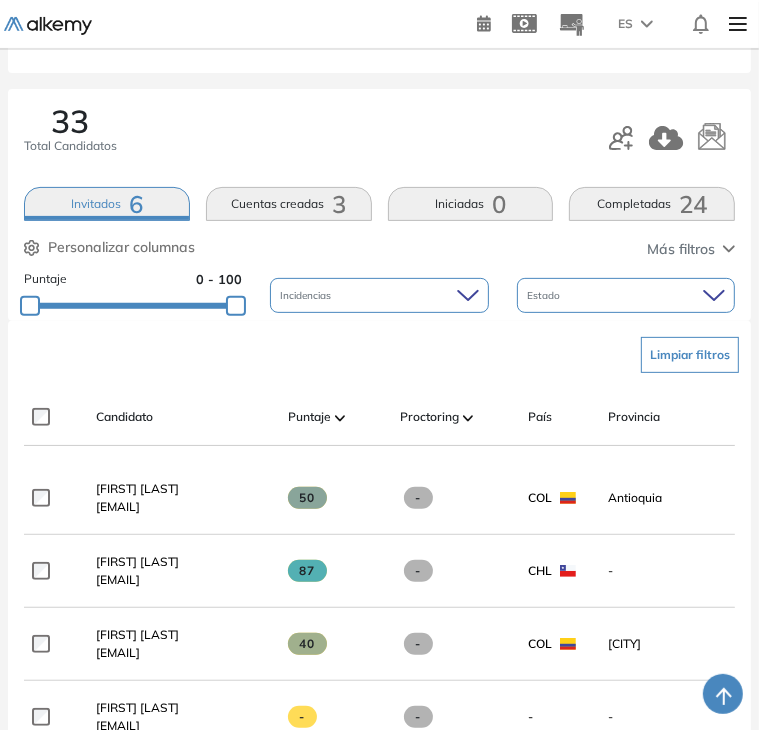 click on "Estado" at bounding box center [626, 295] 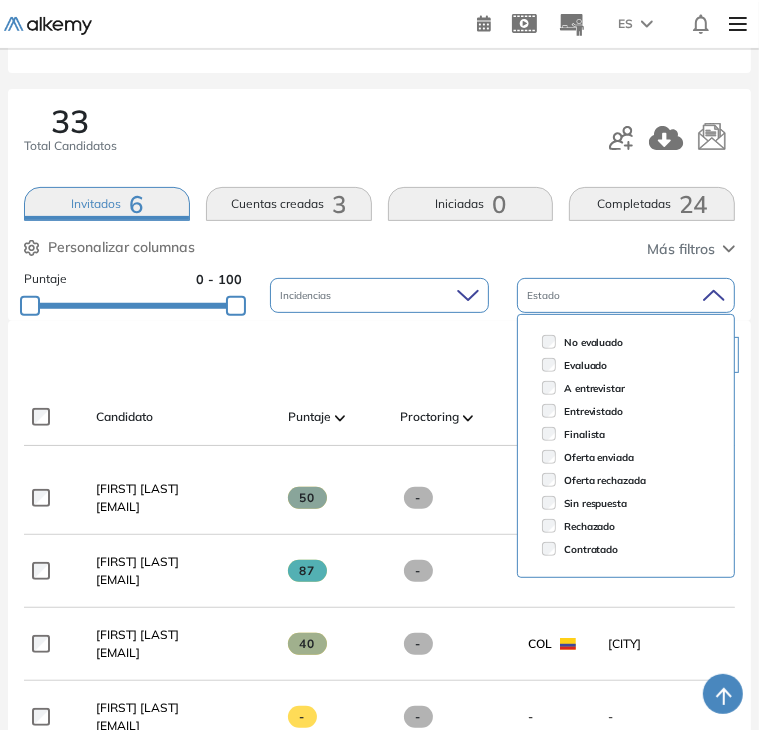 click on "Estado" at bounding box center [626, 295] 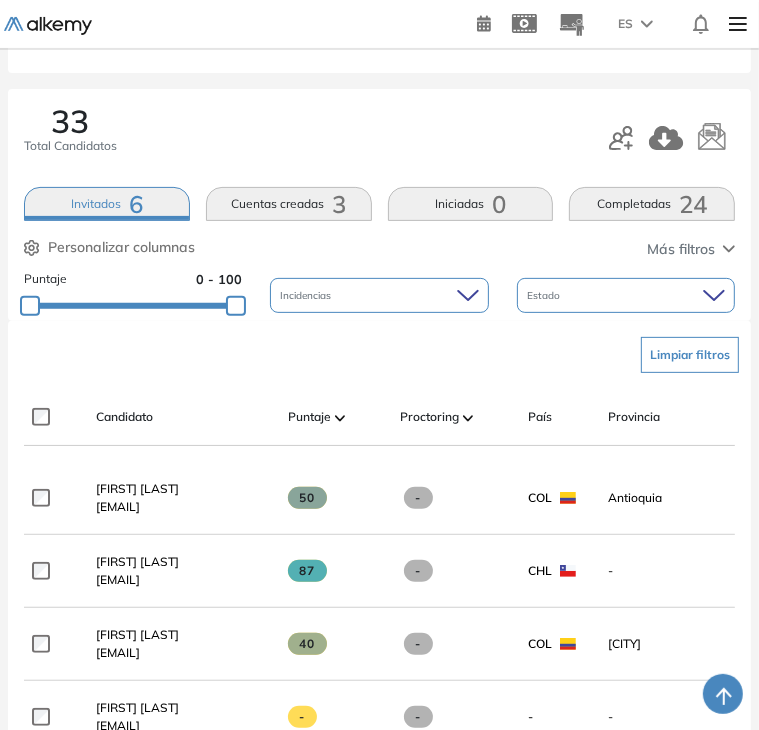 click on "Incidencias" at bounding box center [379, 295] 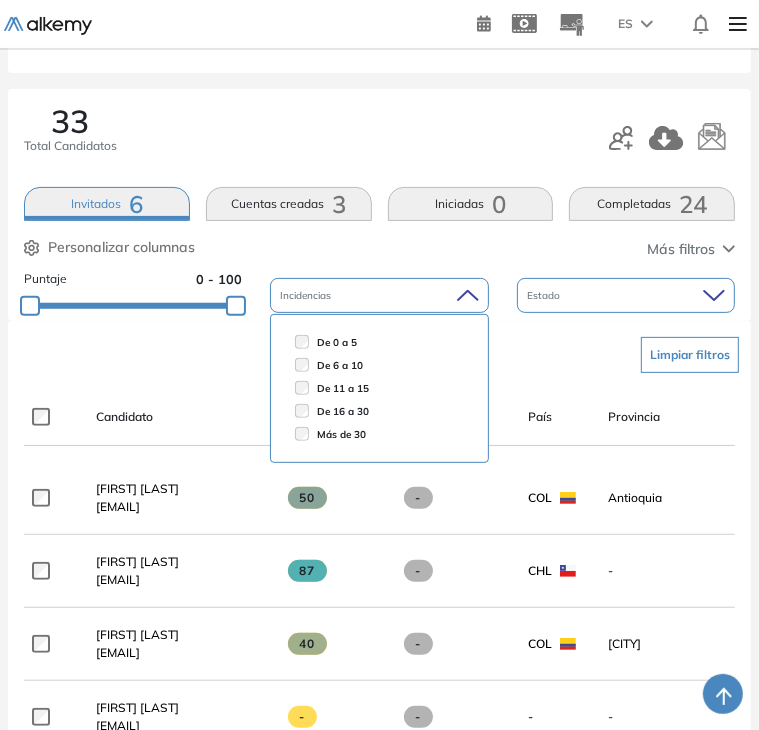 click on "Incidencias" at bounding box center [379, 295] 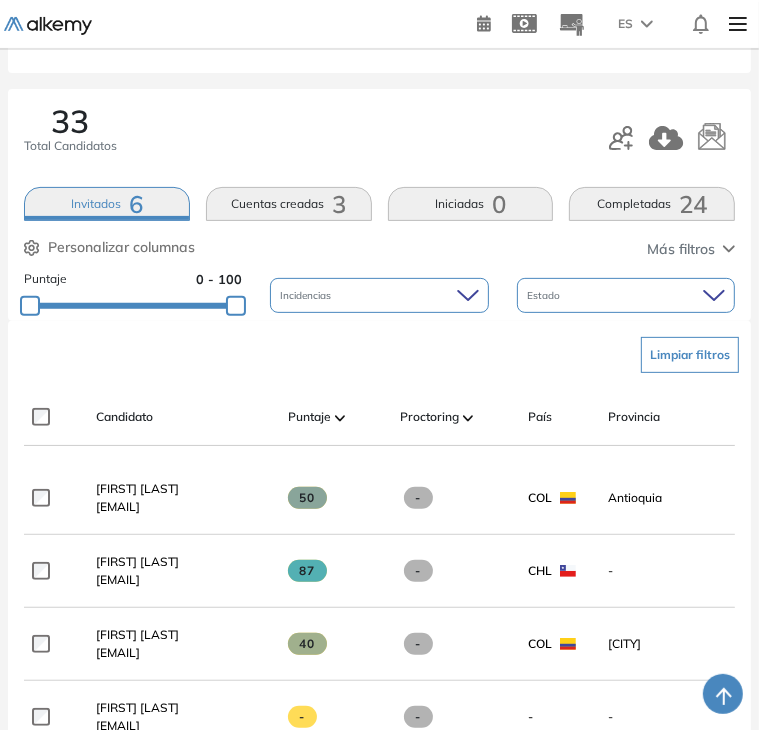 click on "Más filtros" at bounding box center (681, 249) 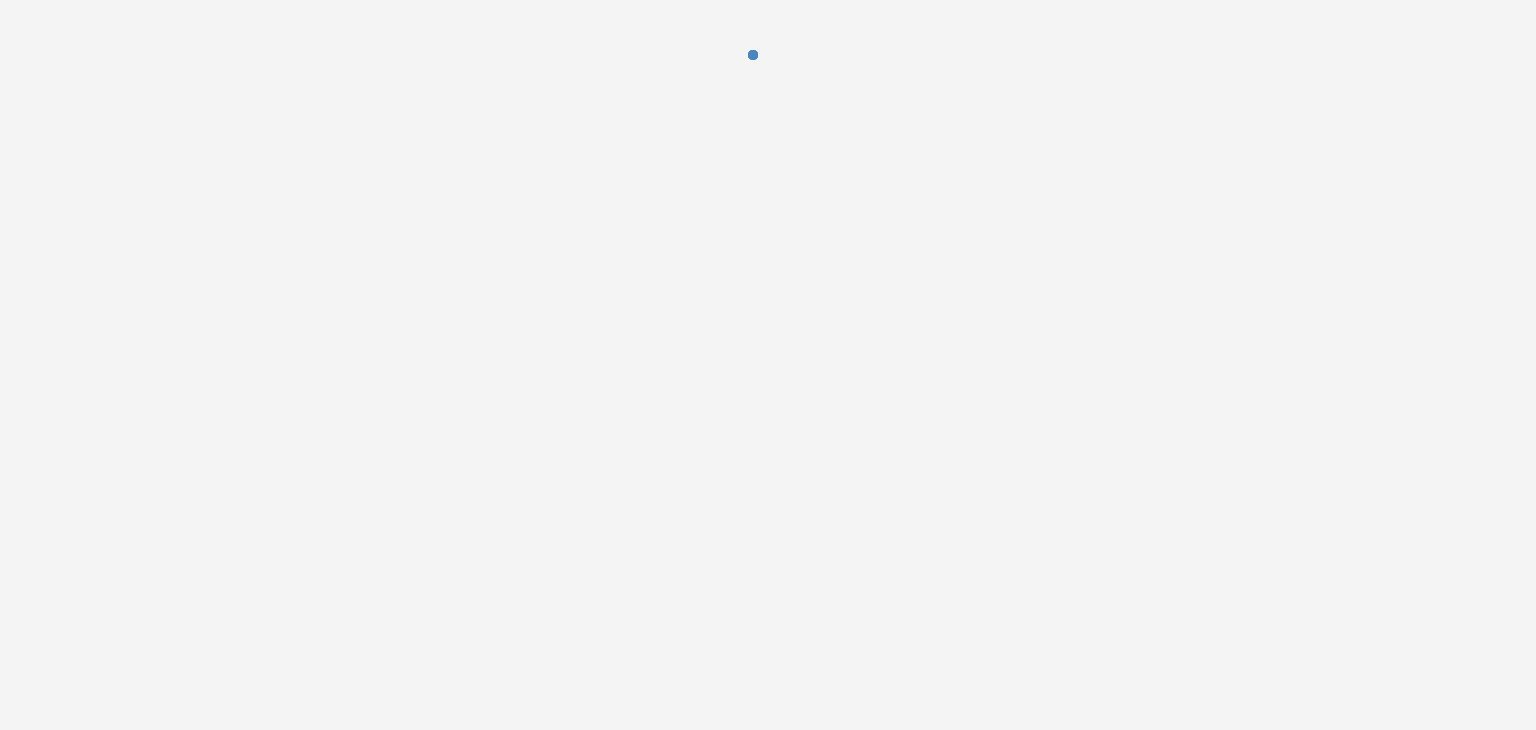 scroll, scrollTop: 0, scrollLeft: 0, axis: both 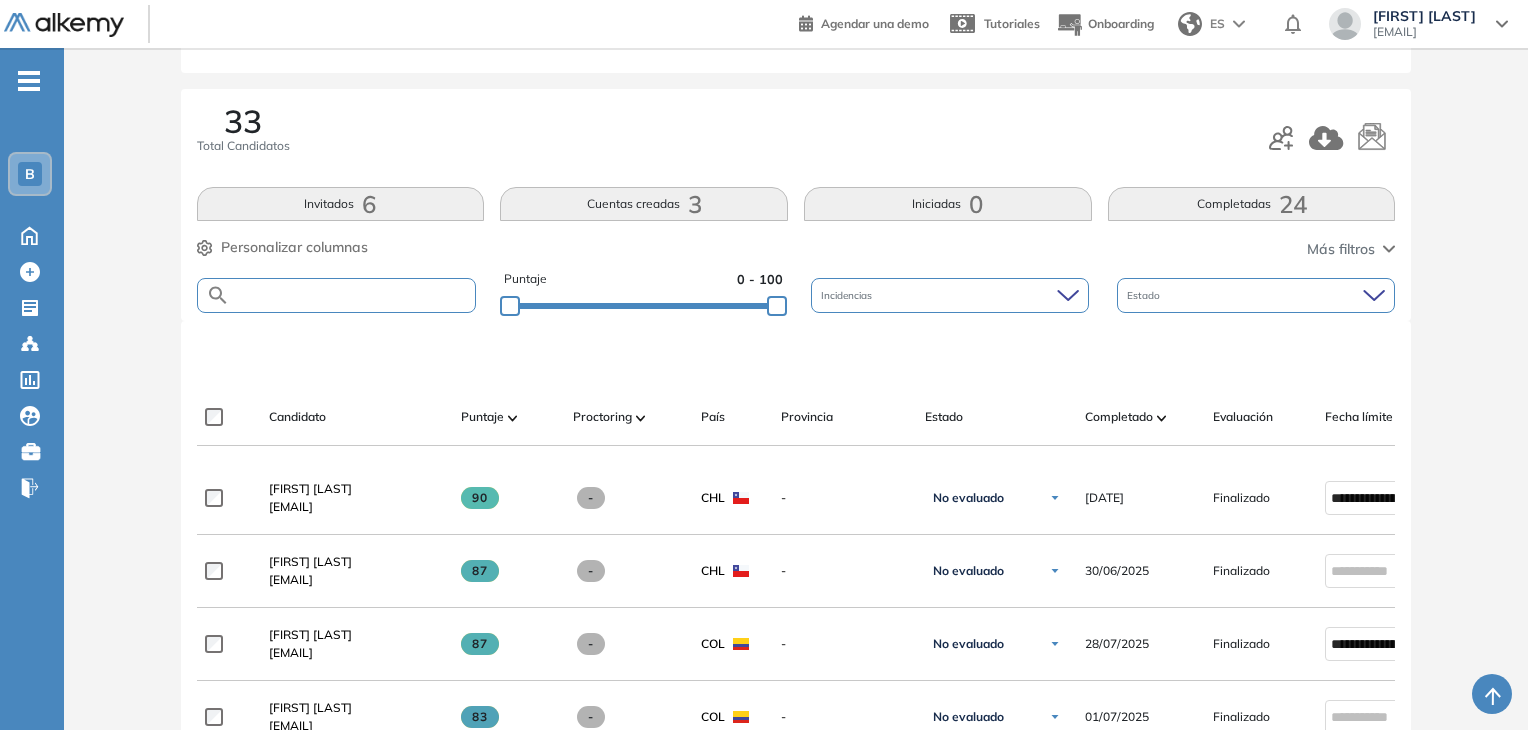click at bounding box center [353, 295] 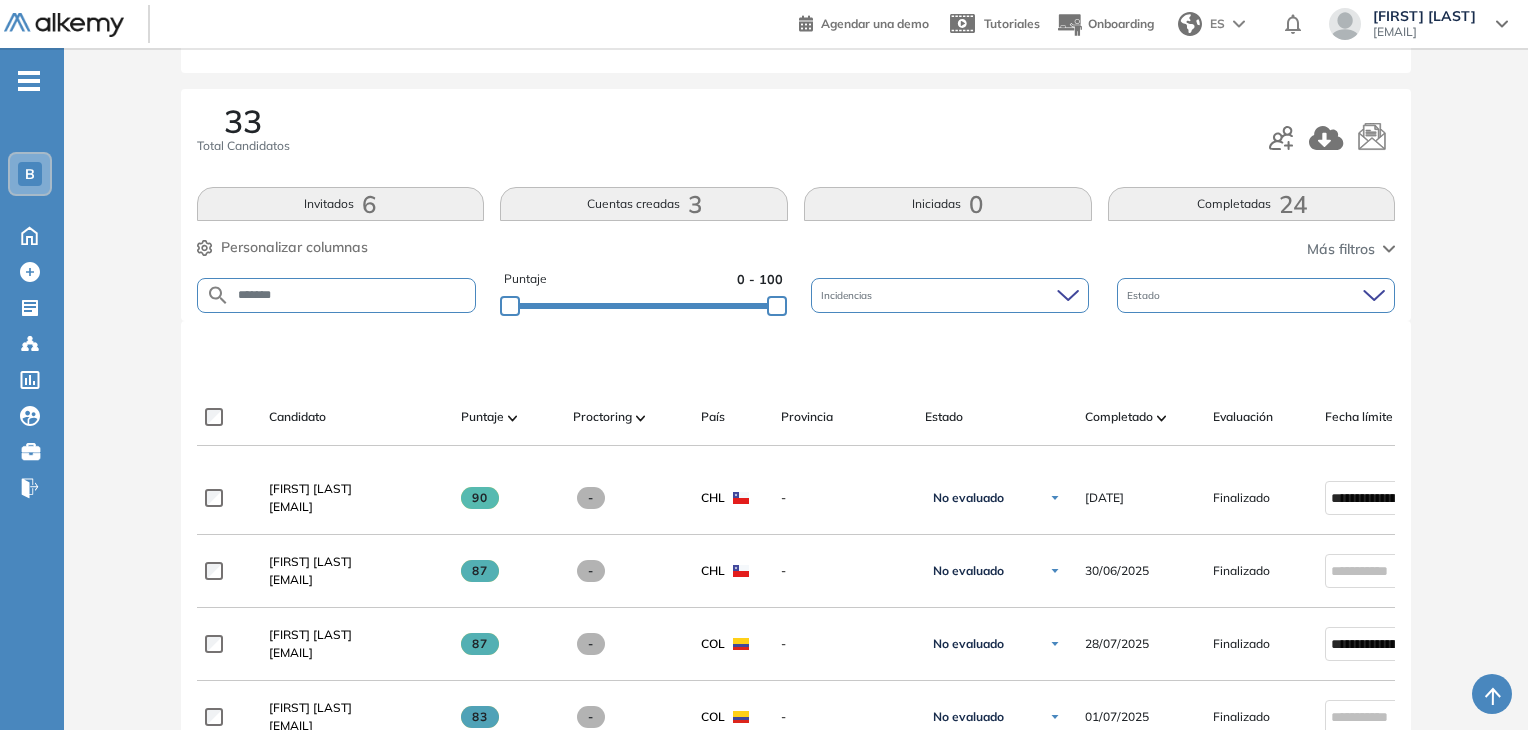 type on "*******" 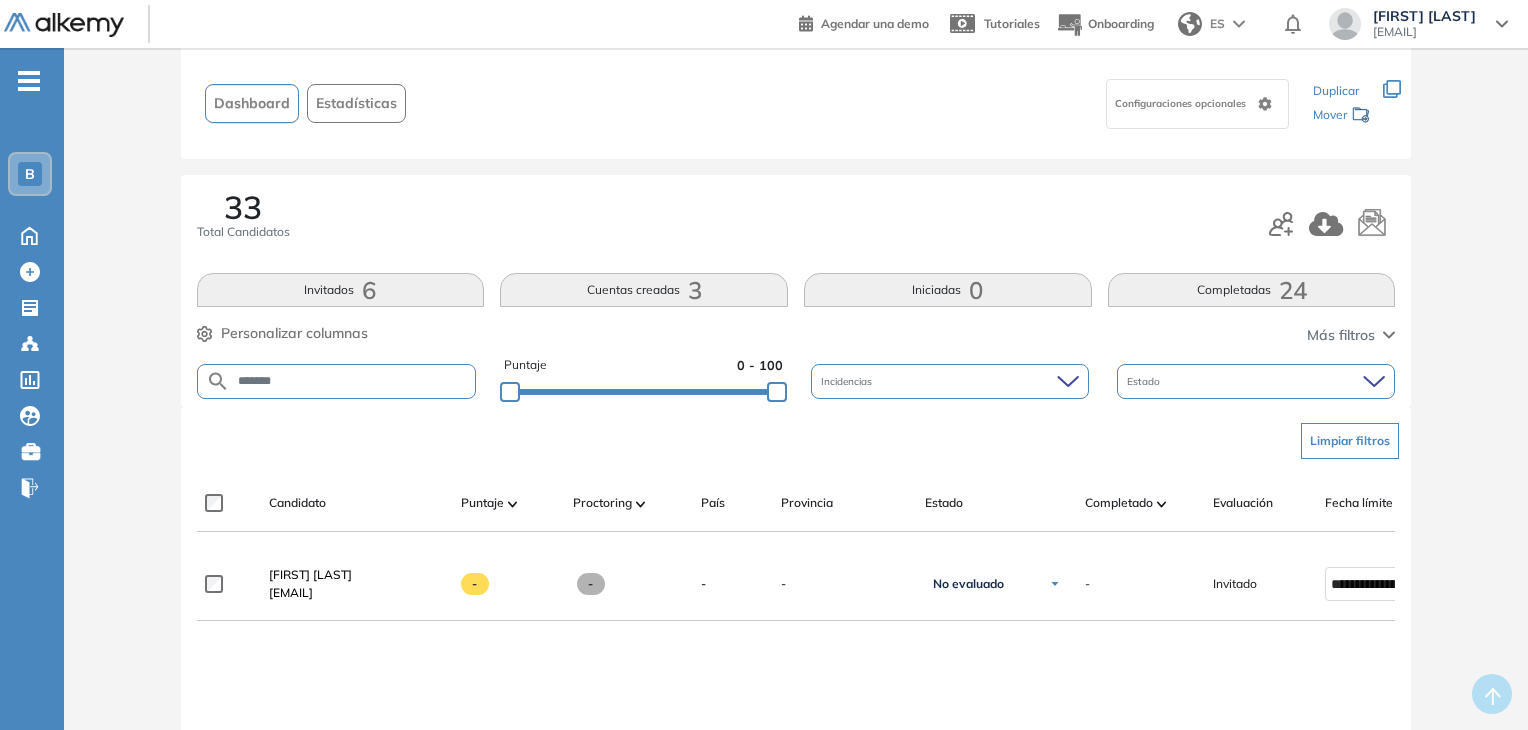 scroll, scrollTop: 200, scrollLeft: 0, axis: vertical 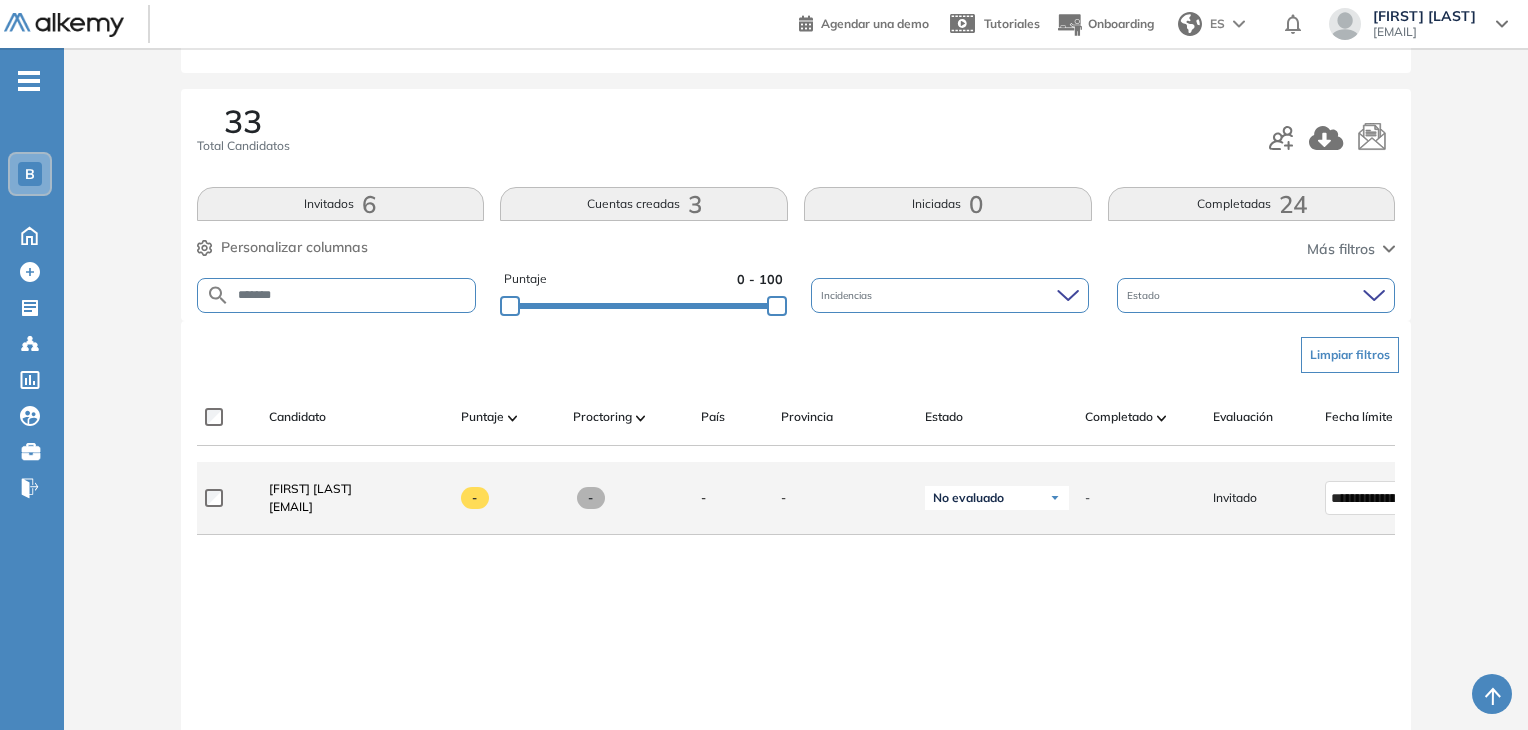 click on "-" at bounding box center [509, 498] 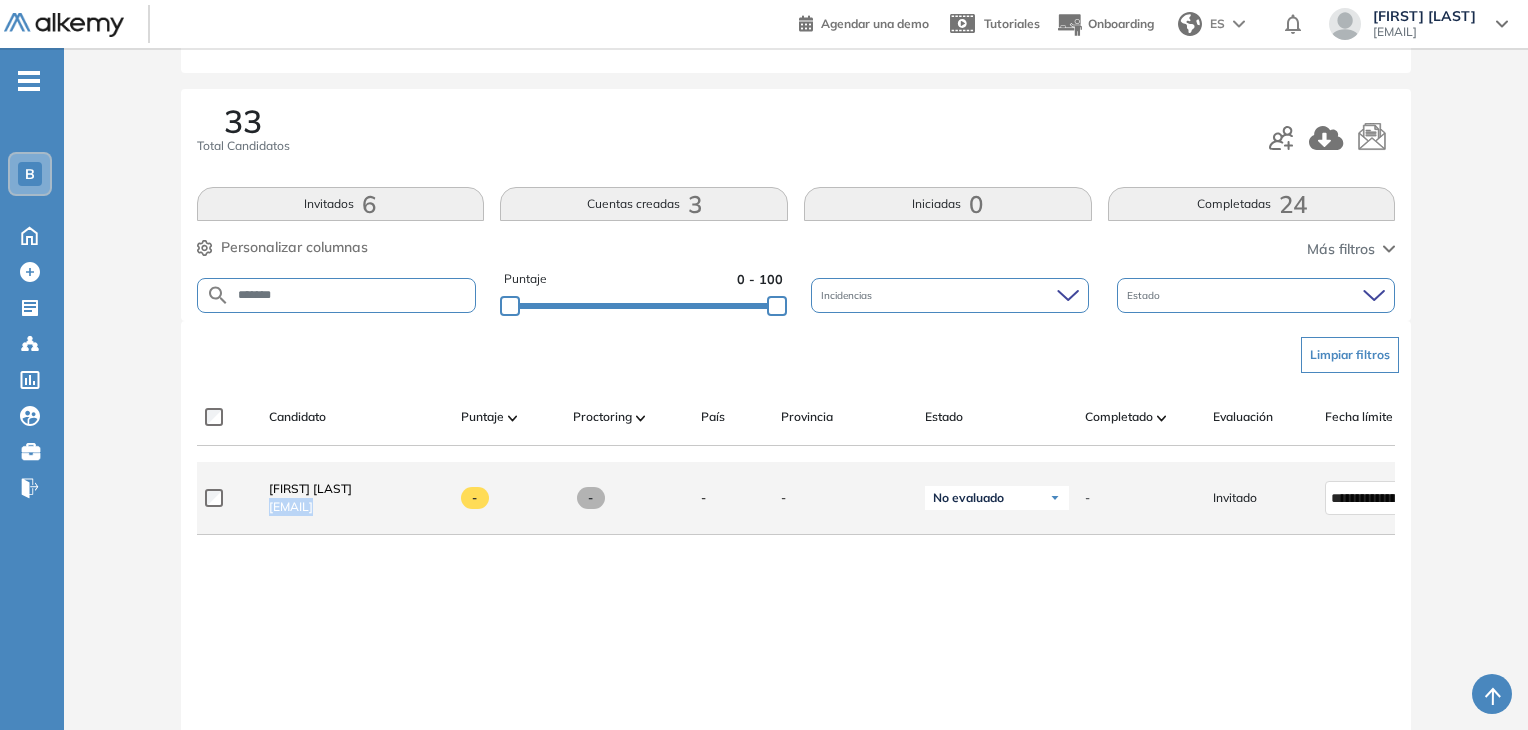 click on "[EMAIL]" at bounding box center [310, 507] 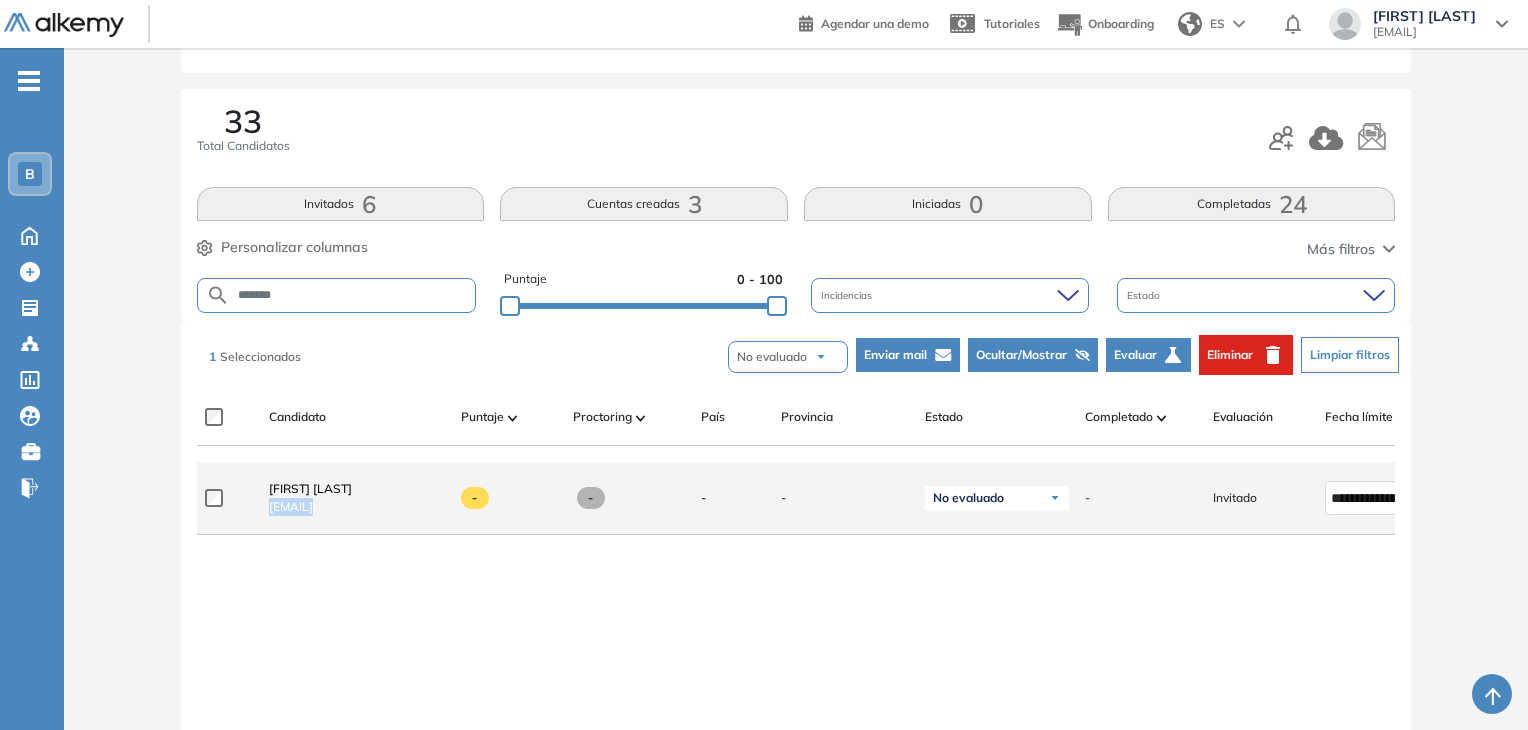 click at bounding box center [475, 498] 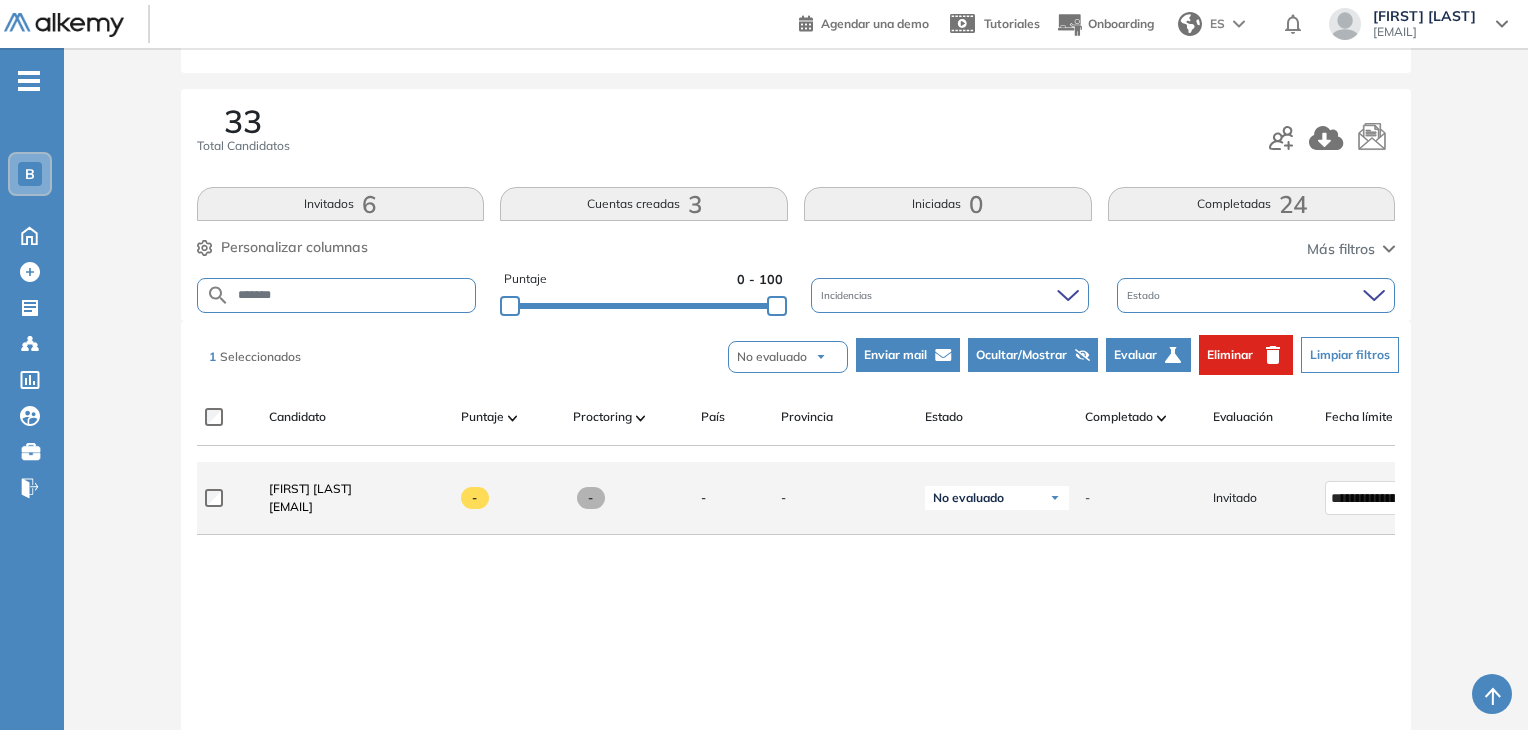 click on "No evaluado" at bounding box center [968, 498] 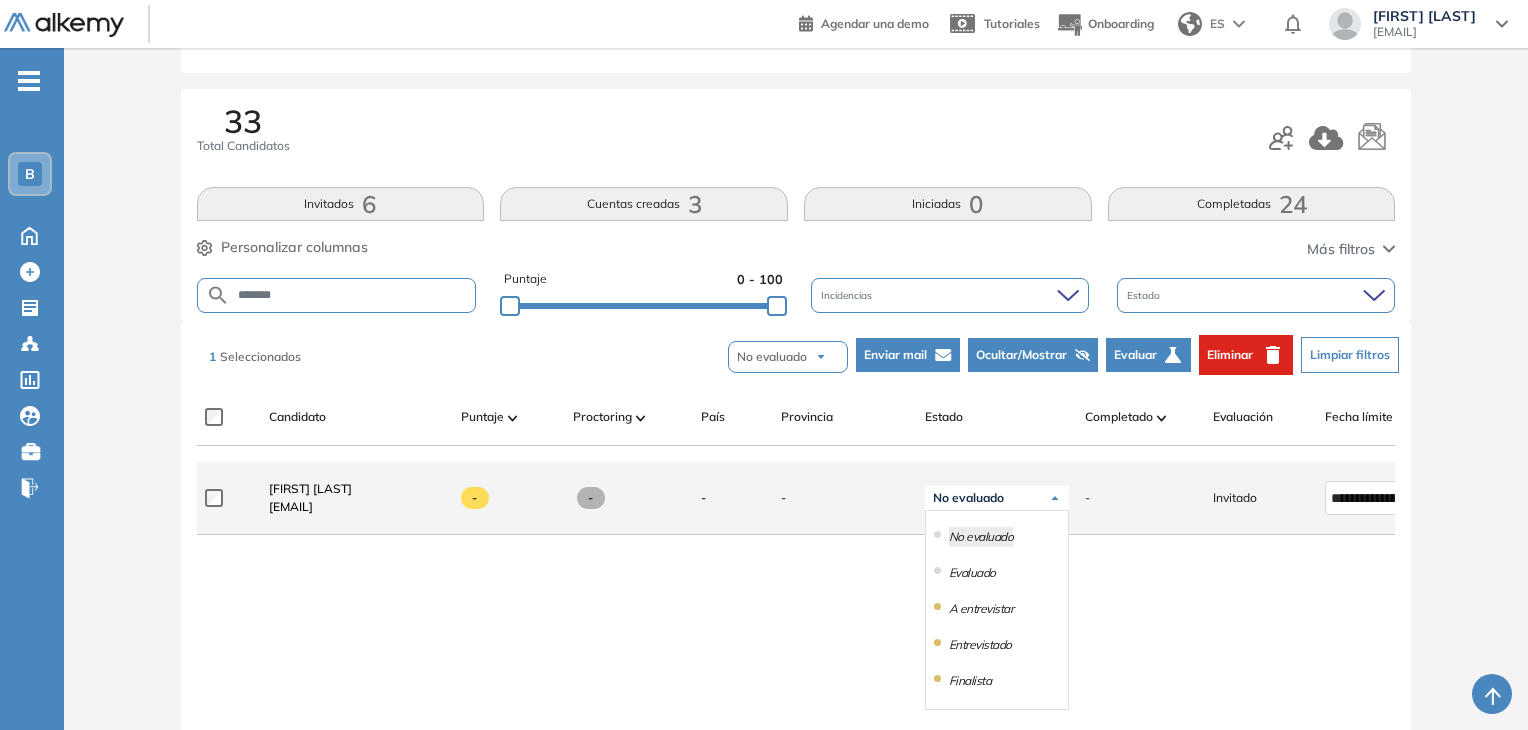 click on "No evaluado" at bounding box center (968, 498) 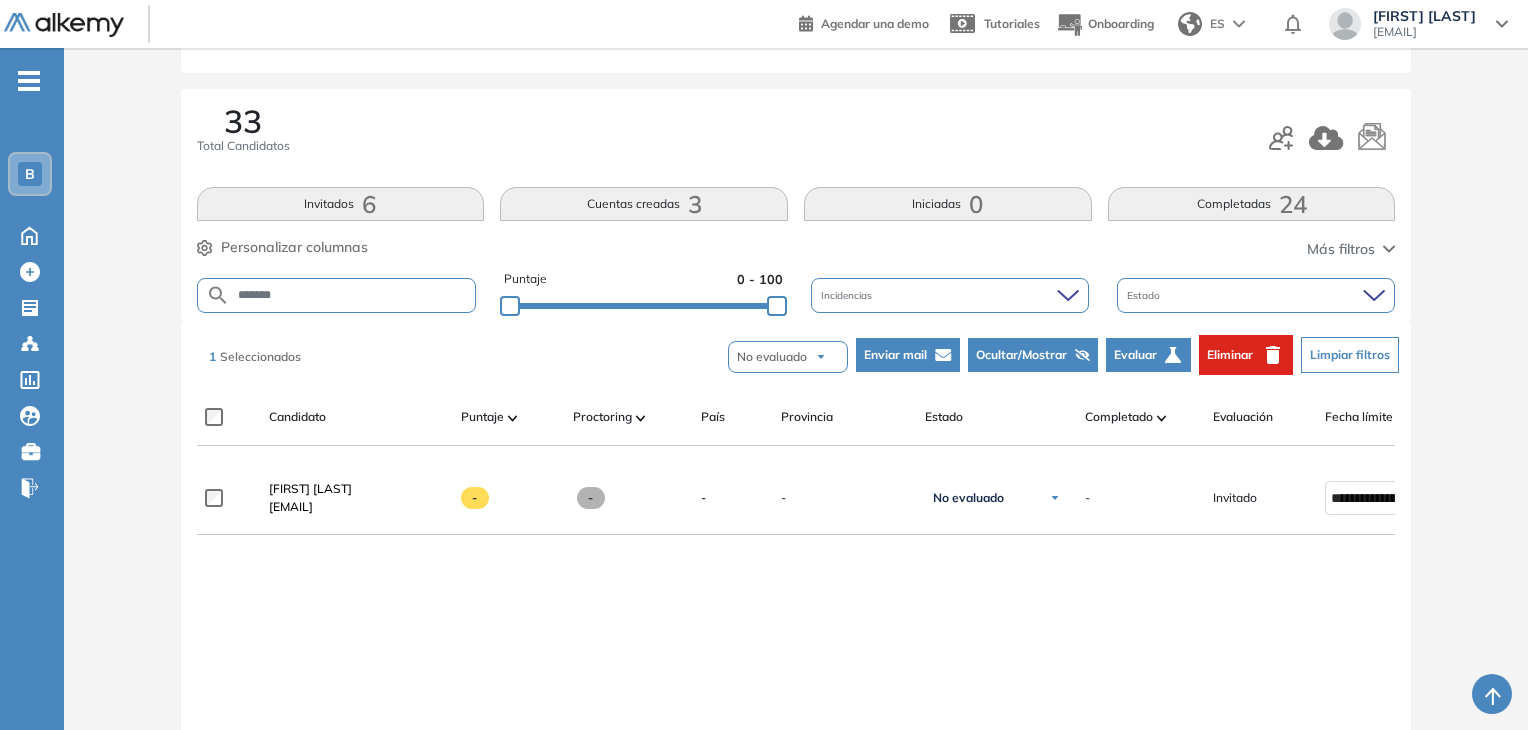 click at bounding box center [796, 543] 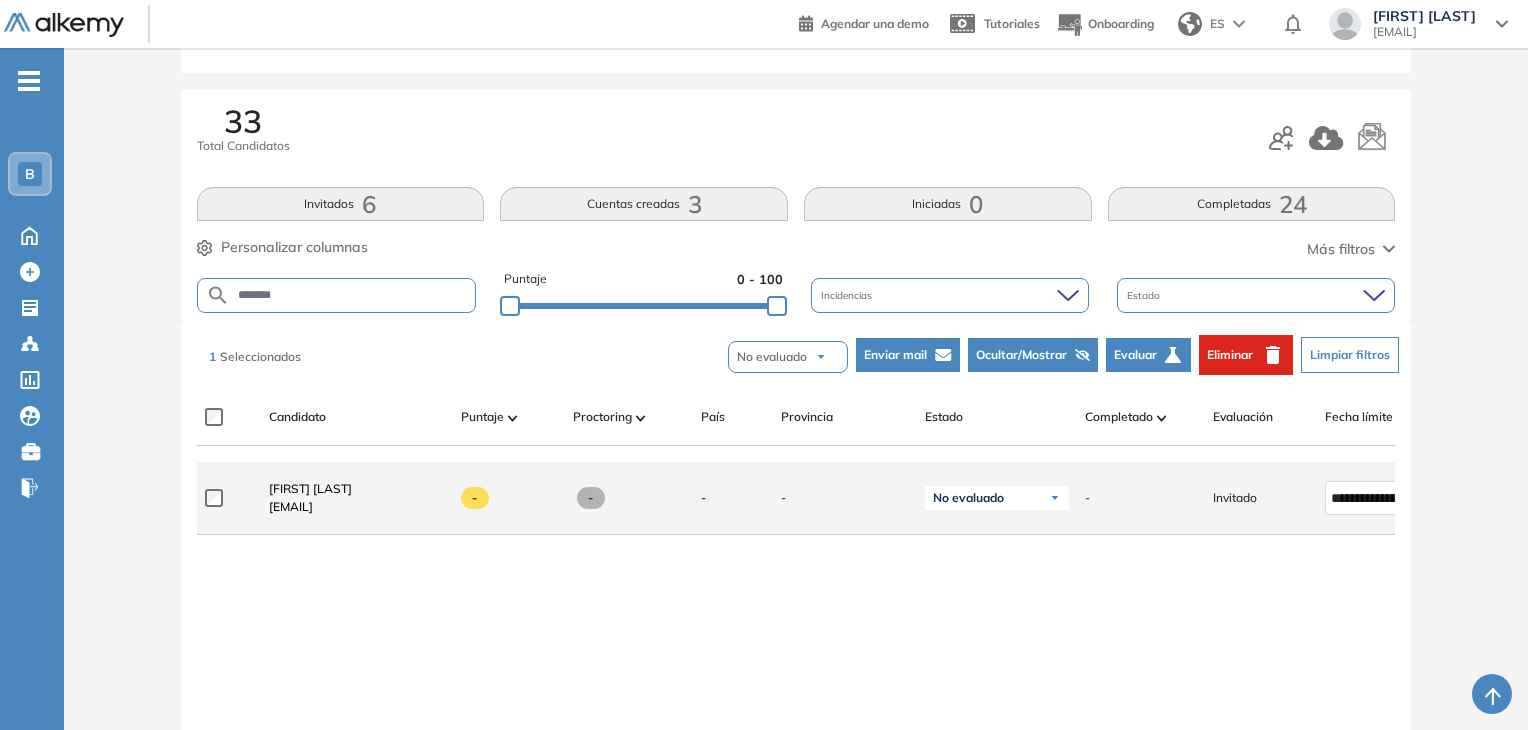 click on "Invitado" at bounding box center (1235, 498) 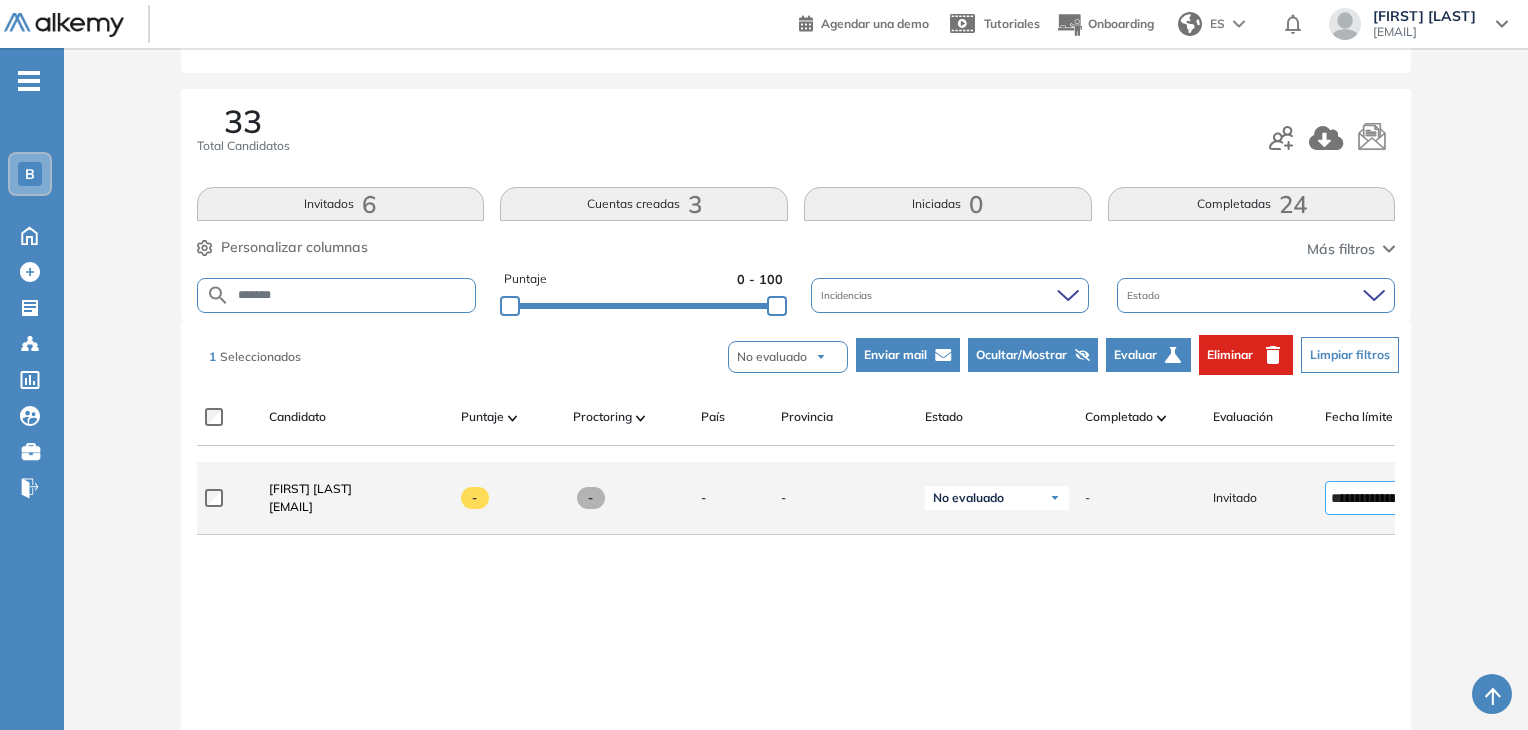 drag, startPoint x: 1264, startPoint y: 503, endPoint x: 1374, endPoint y: 503, distance: 110 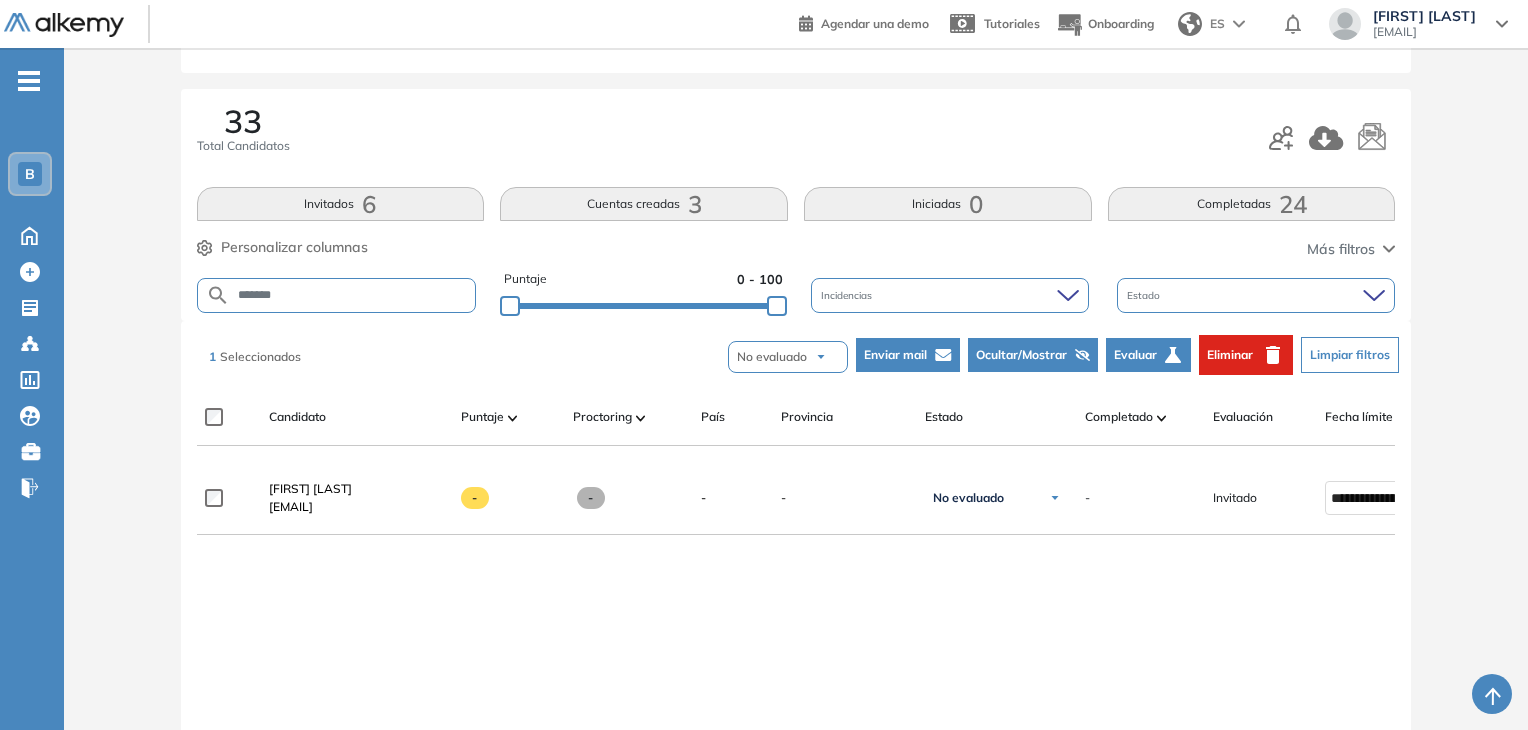 click on "**********" at bounding box center [796, 666] 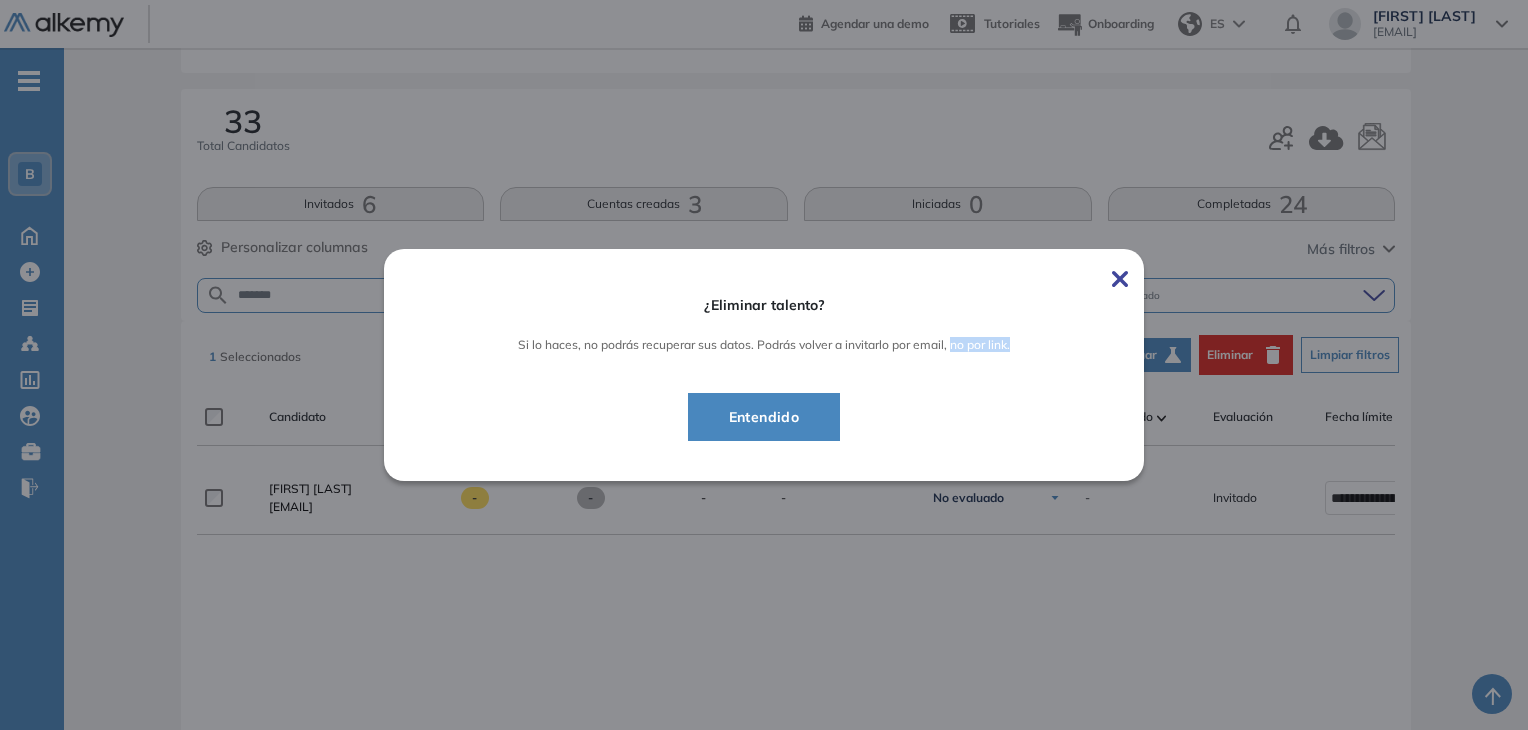 drag, startPoint x: 957, startPoint y: 349, endPoint x: 1028, endPoint y: 349, distance: 71 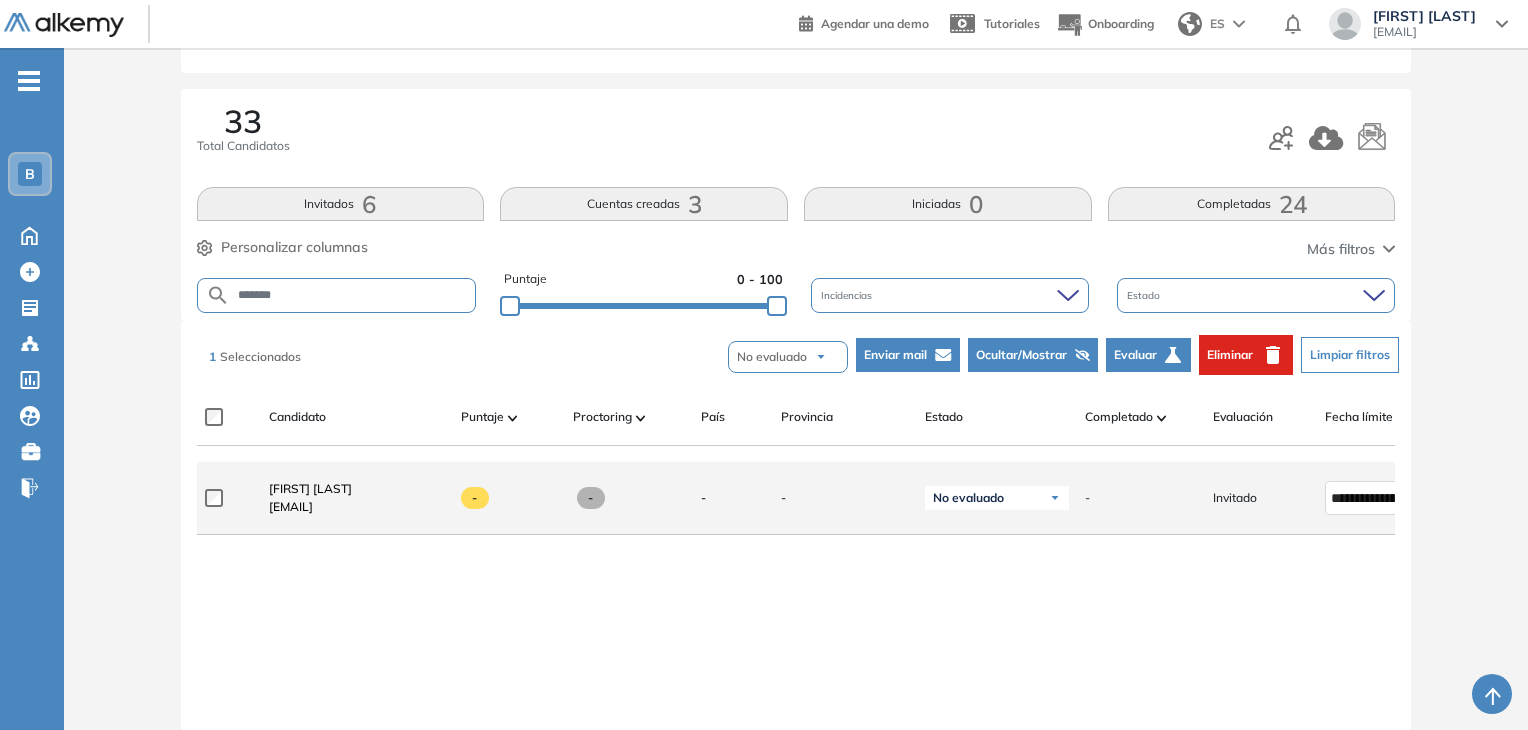 click on "[EMAIL]" at bounding box center [310, 507] 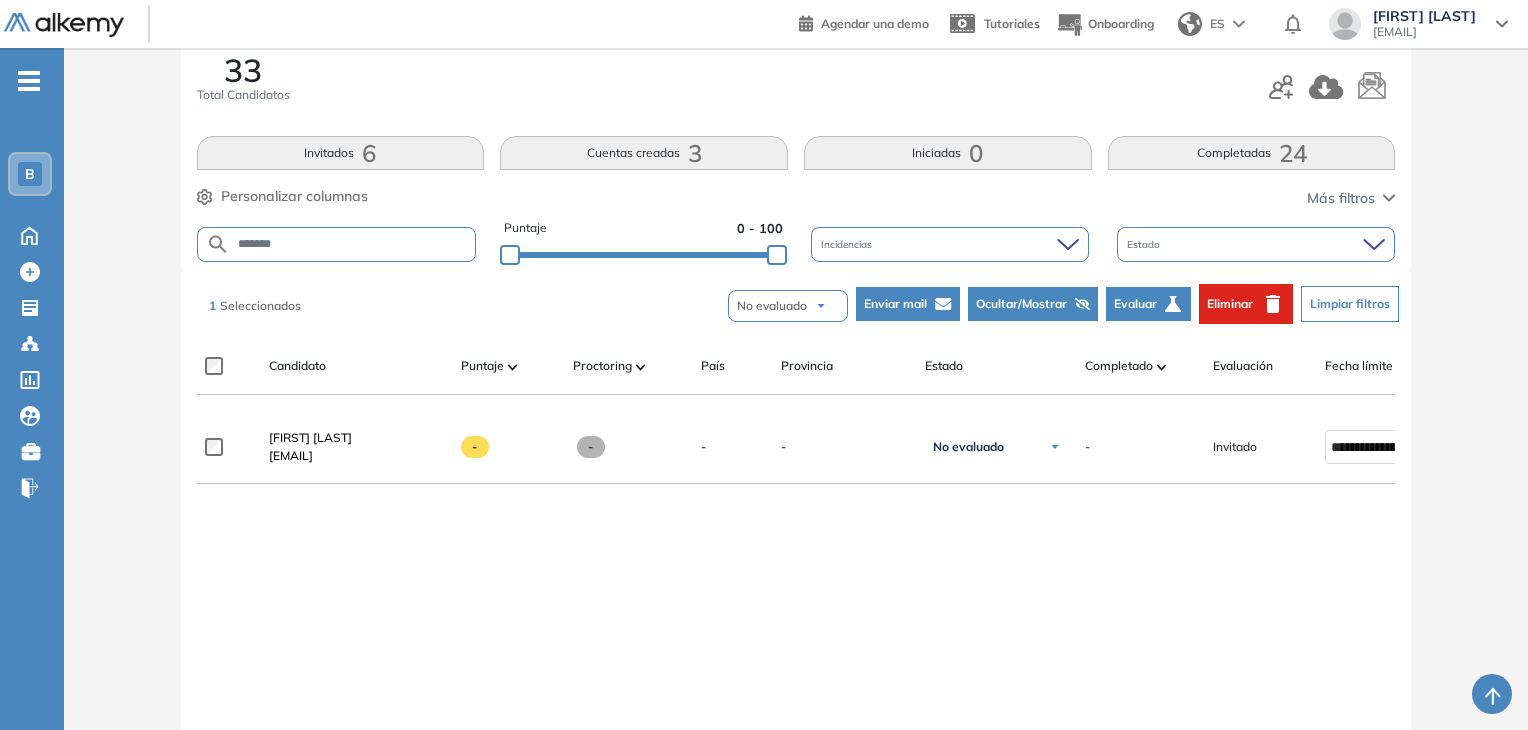 scroll, scrollTop: 300, scrollLeft: 0, axis: vertical 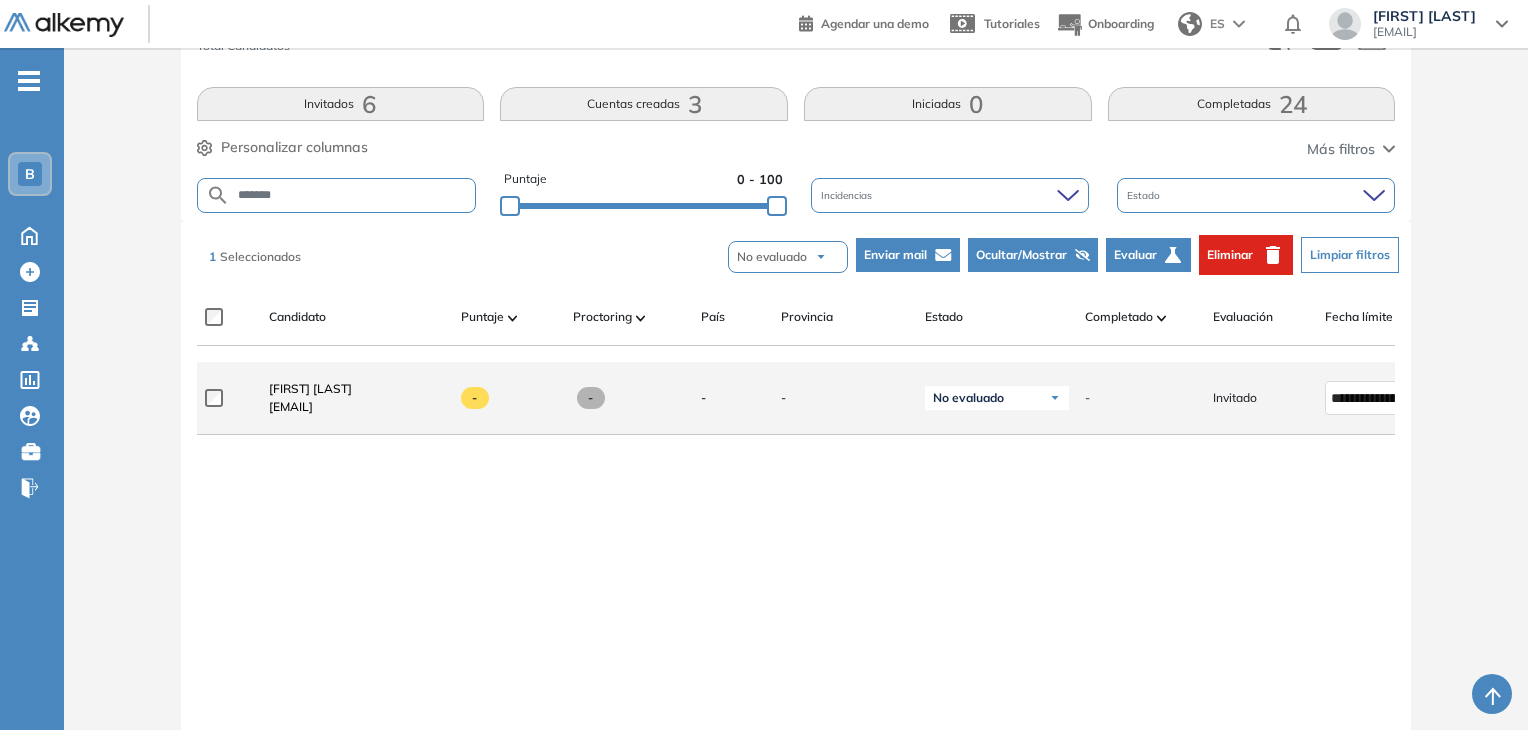 click on "[EMAIL]" at bounding box center [310, 407] 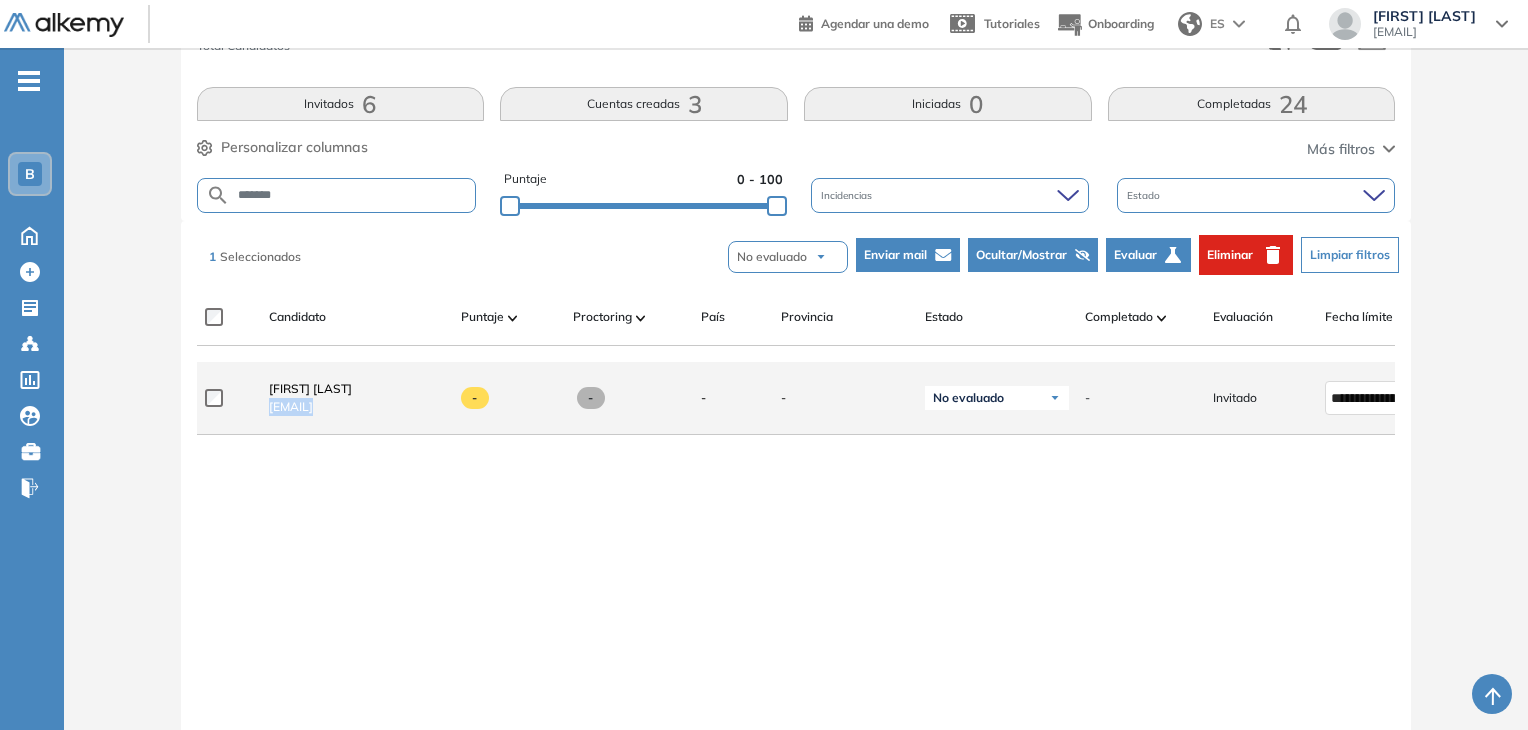 click on "[EMAIL]" at bounding box center [310, 407] 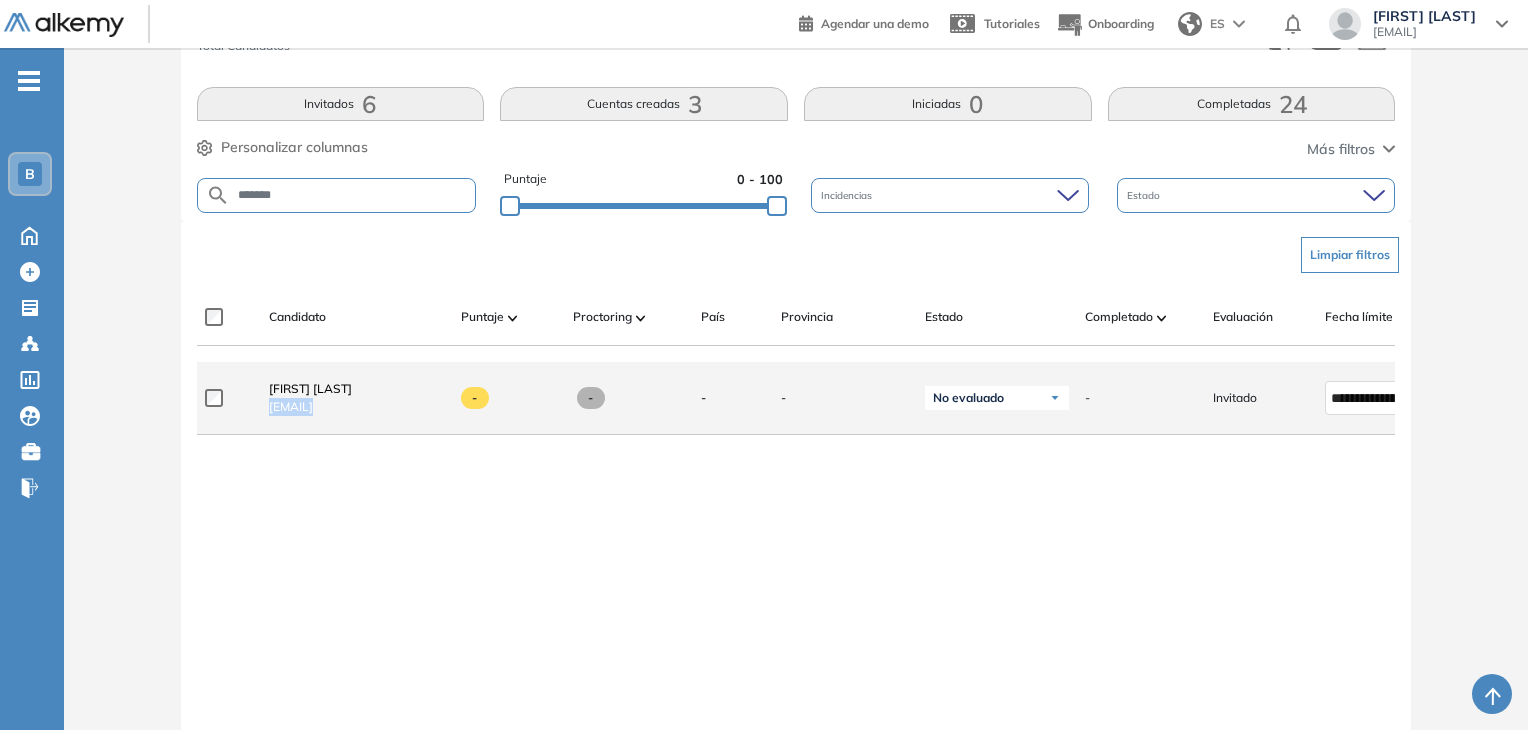 click on "[EMAIL]" at bounding box center (310, 407) 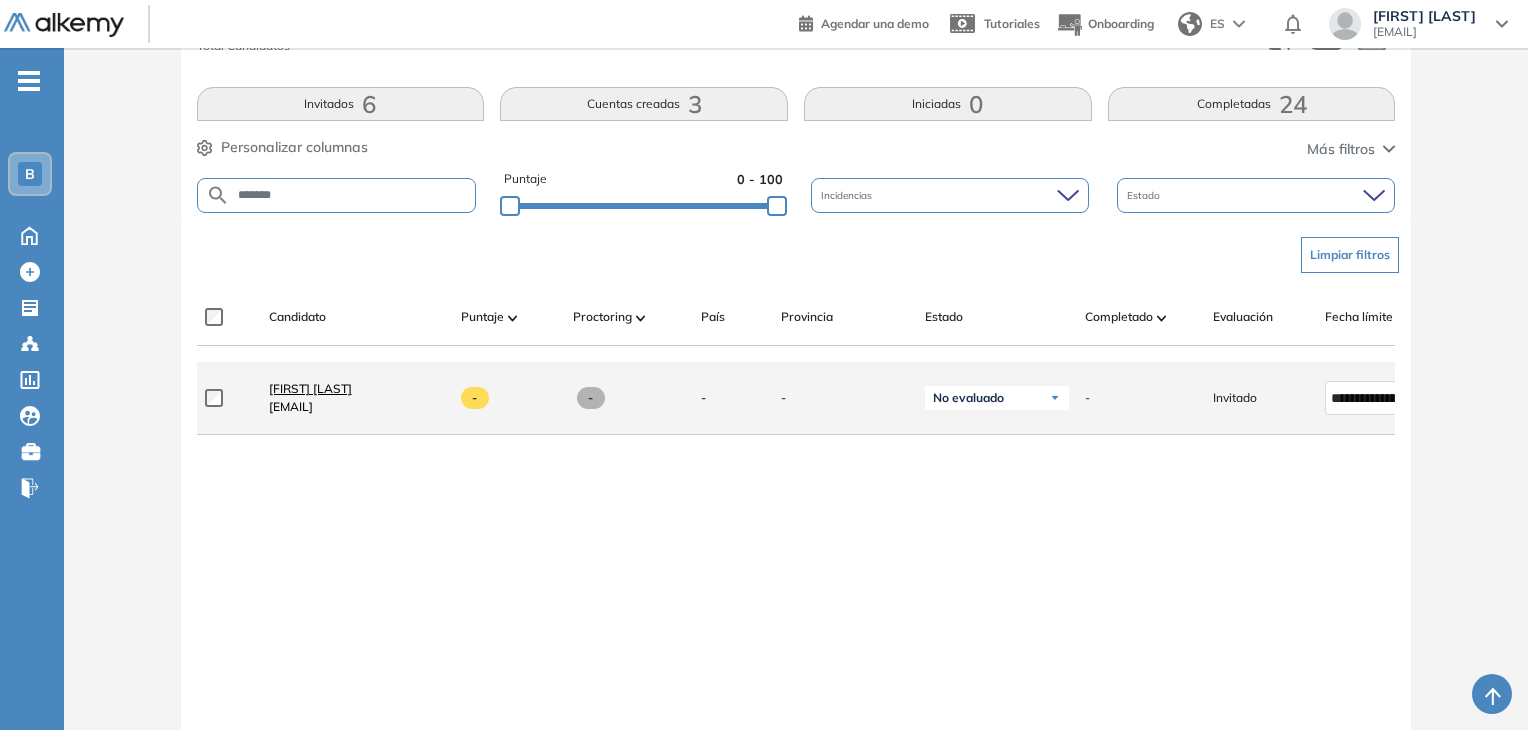 click on "[FIRST] [LAST]" at bounding box center (310, 388) 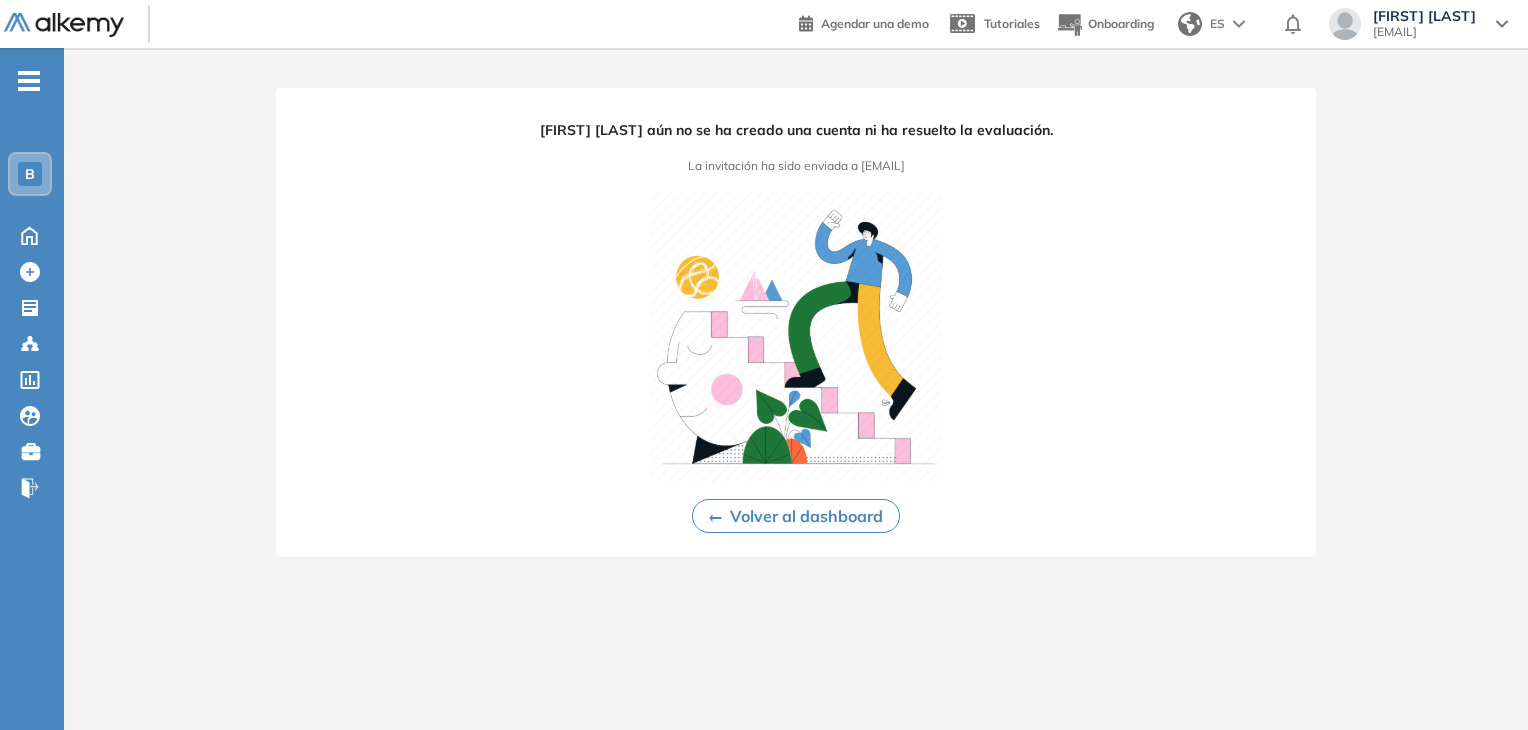 click on "[FIRST] [LAST] aún no se ha creado una cuenta ni ha resuelto la evaluación. La invitación ha sido enviada a [EMAIL] Volver al dashboard" at bounding box center (796, 373) 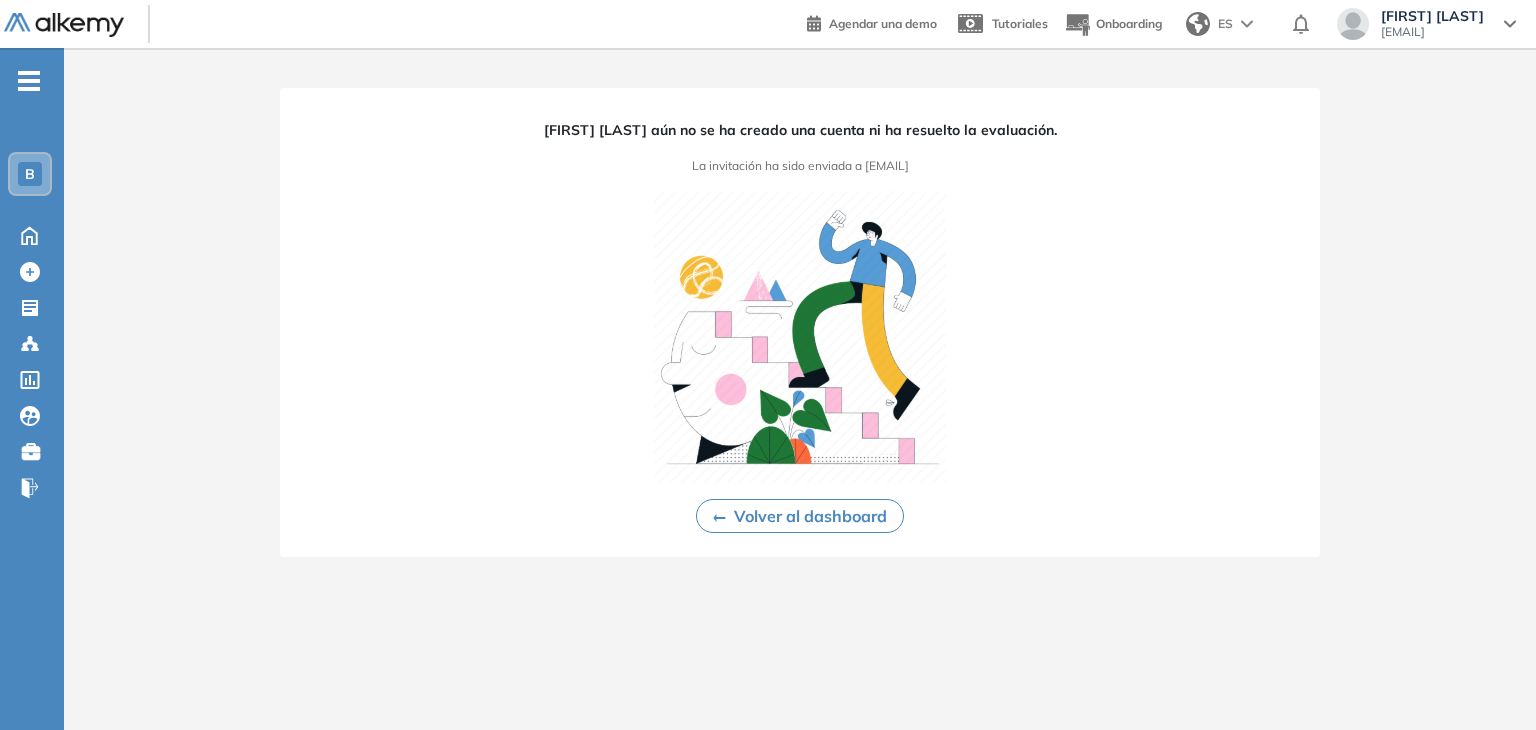 drag, startPoint x: 708, startPoint y: 167, endPoint x: 930, endPoint y: 164, distance: 222.02026 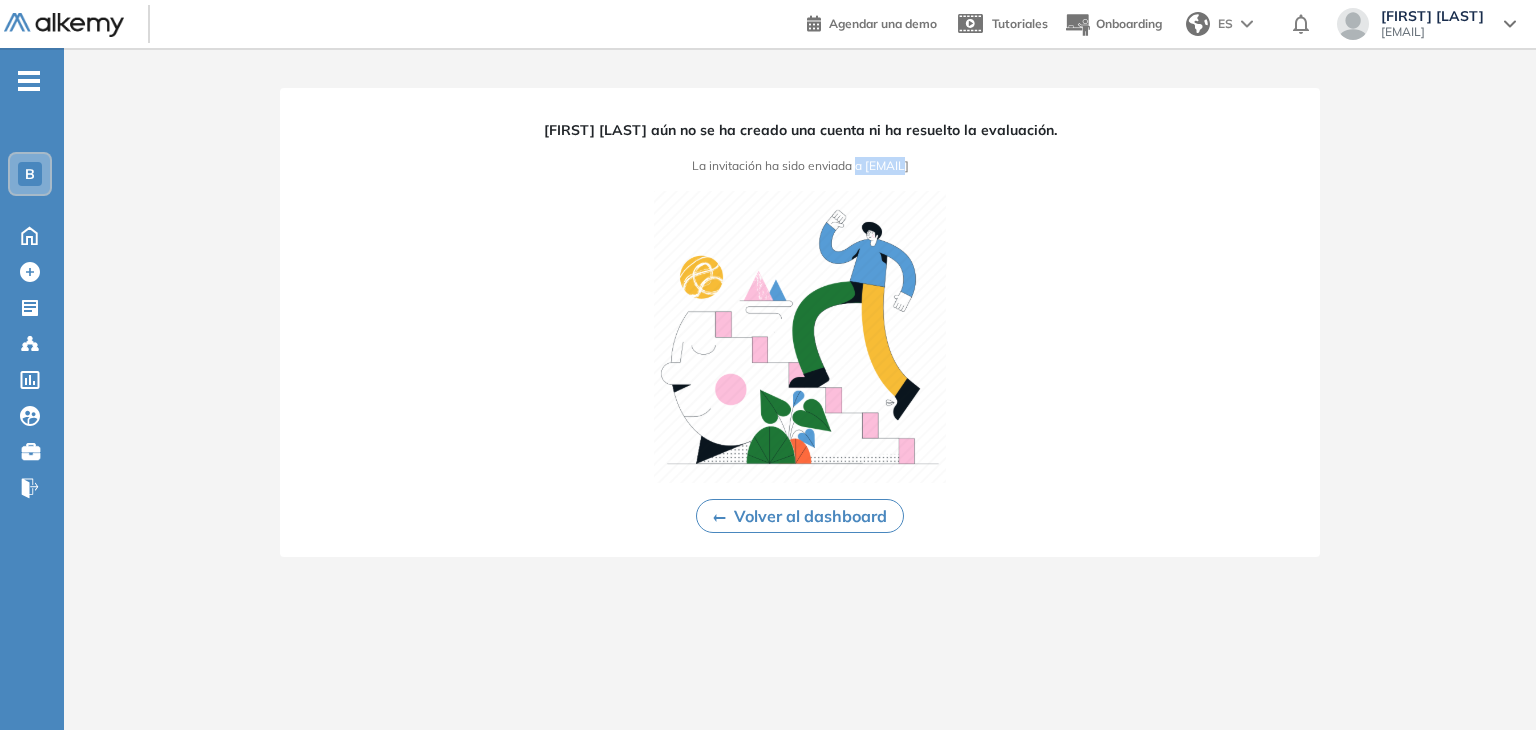 drag, startPoint x: 852, startPoint y: 171, endPoint x: 870, endPoint y: 171, distance: 18 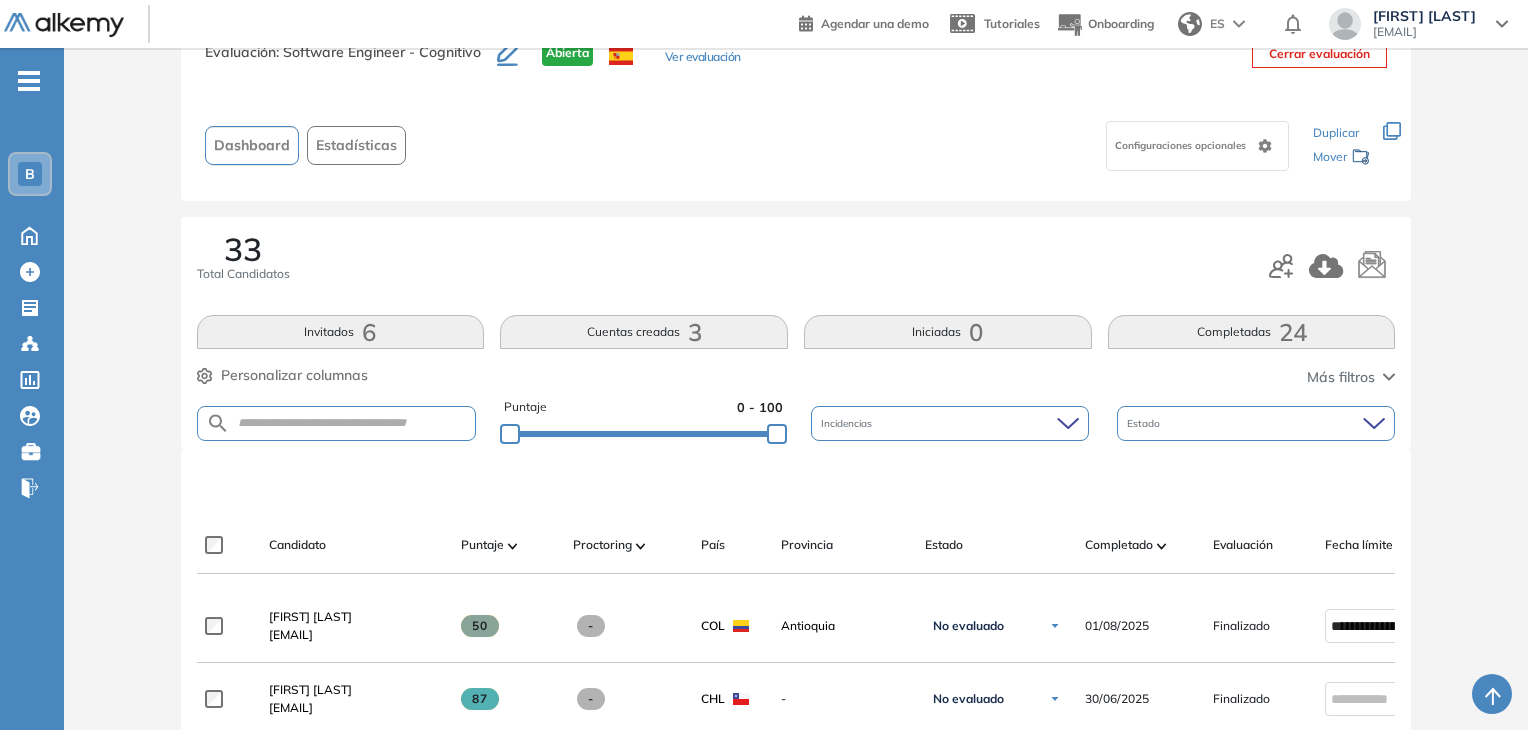 scroll, scrollTop: 0, scrollLeft: 0, axis: both 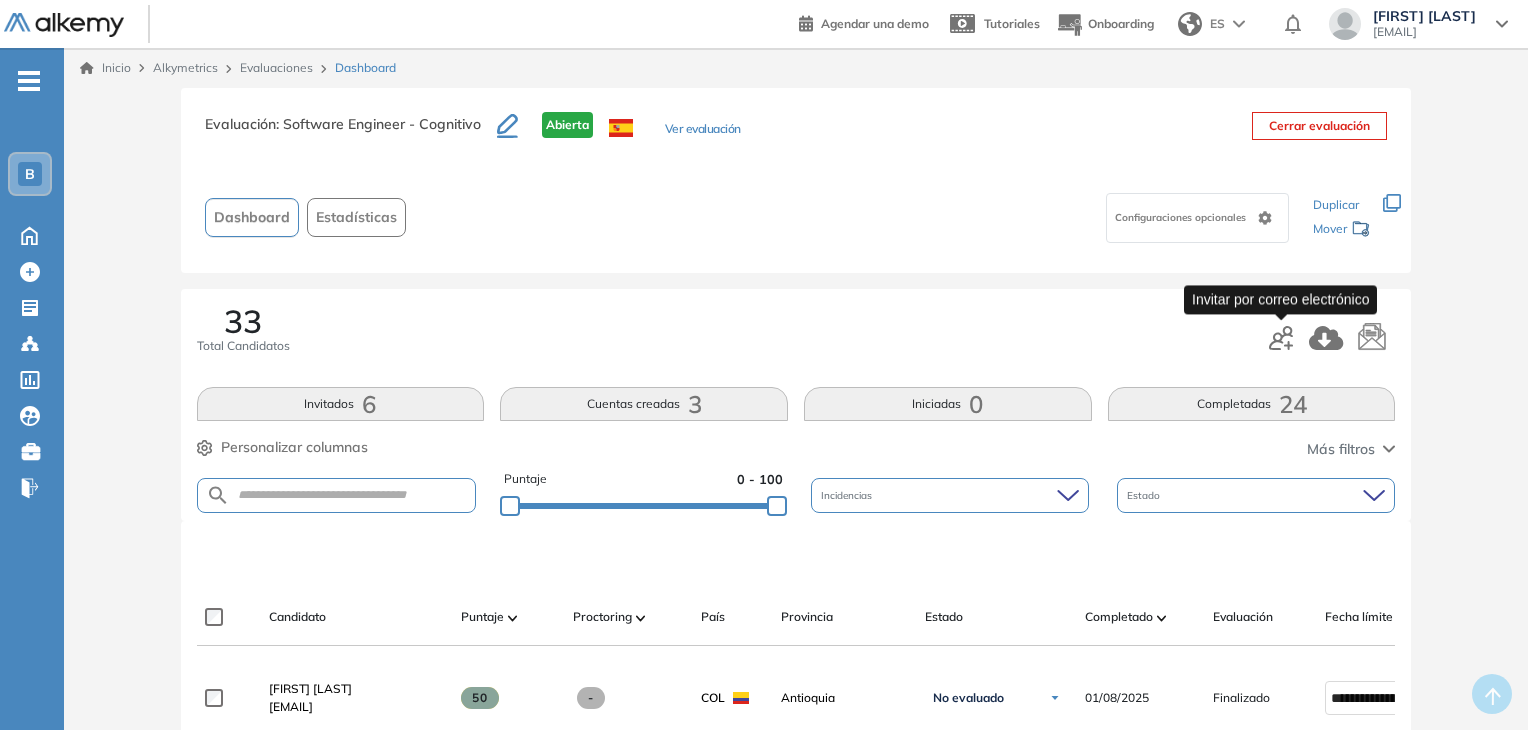 click 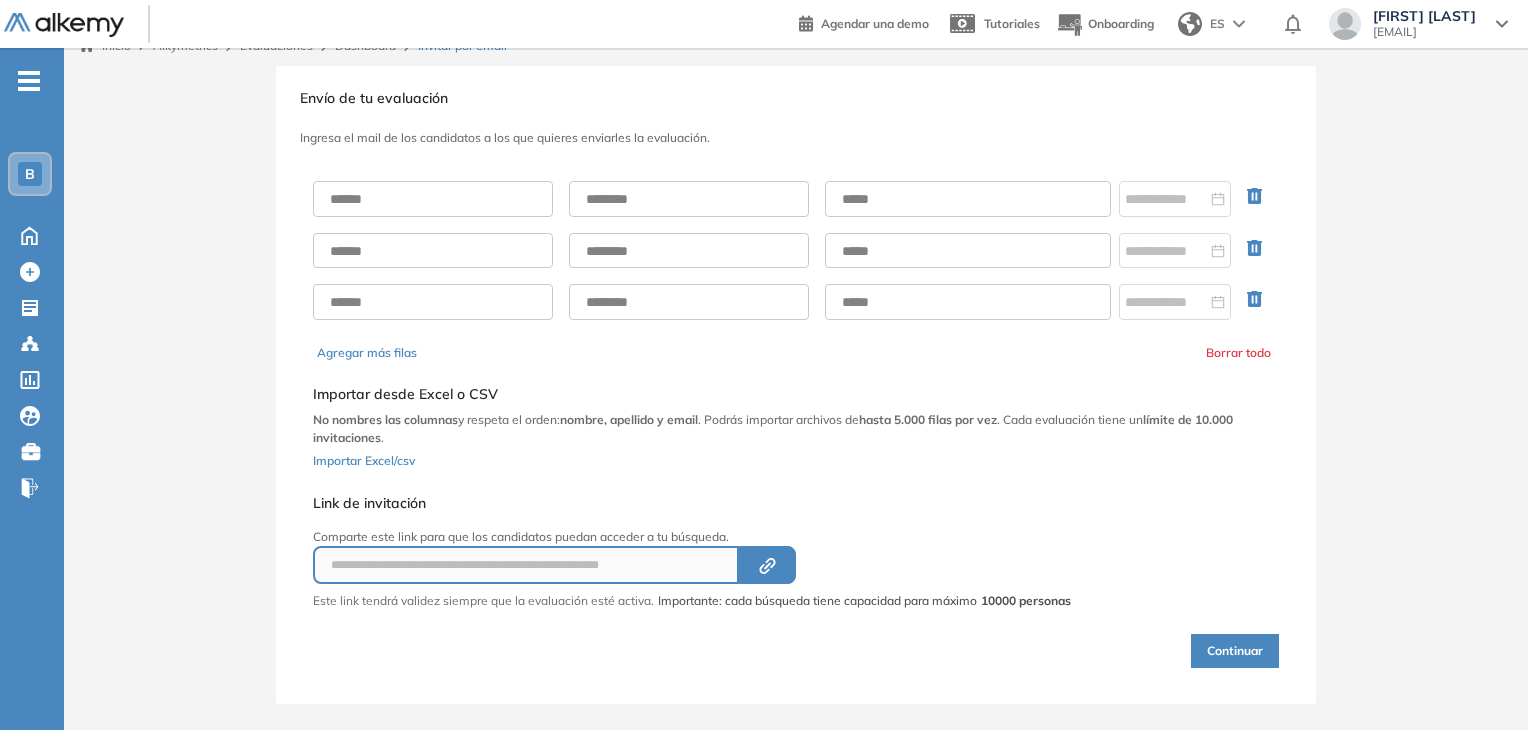 scroll, scrollTop: 42, scrollLeft: 0, axis: vertical 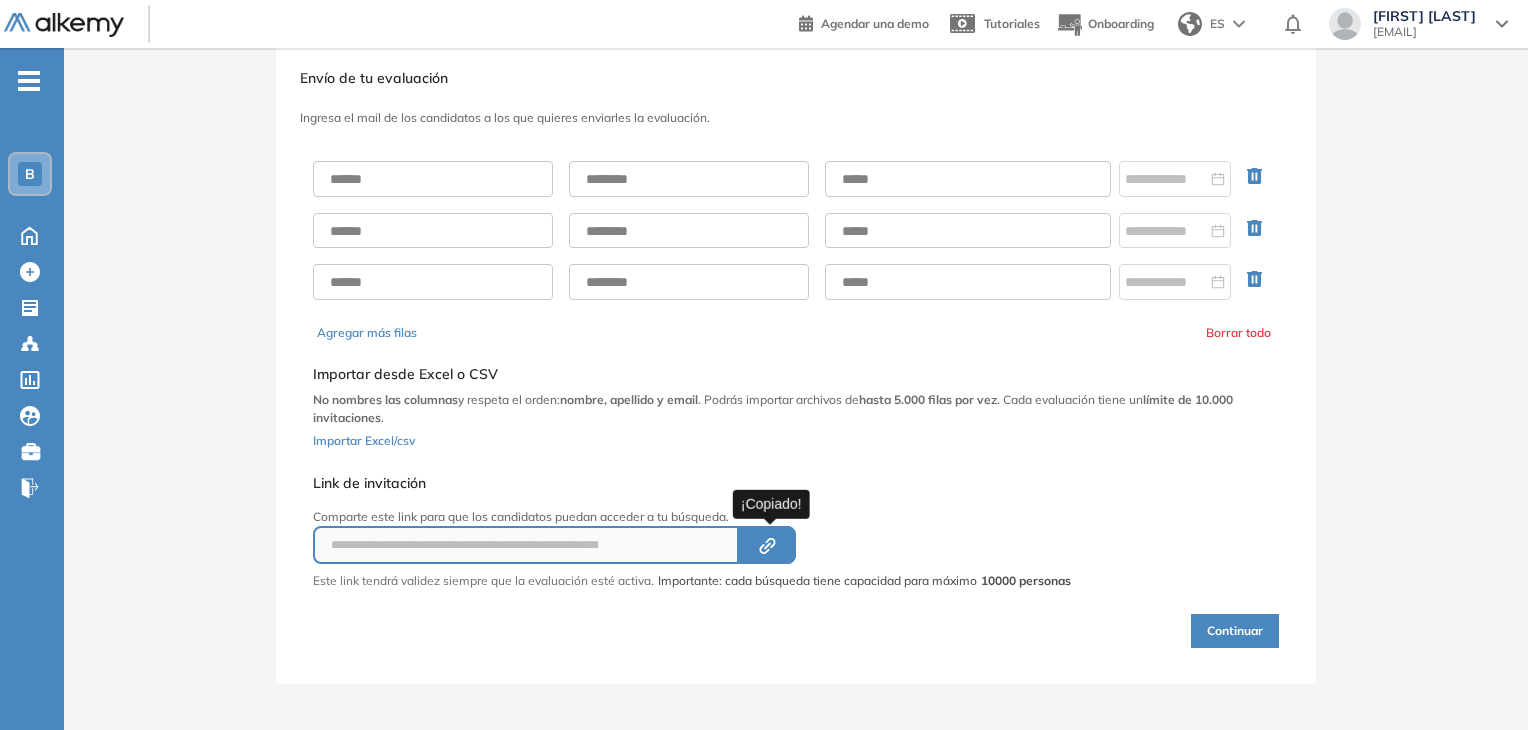 click on "Created by potrace 1.16, written by Peter Selinger 2001-2019" 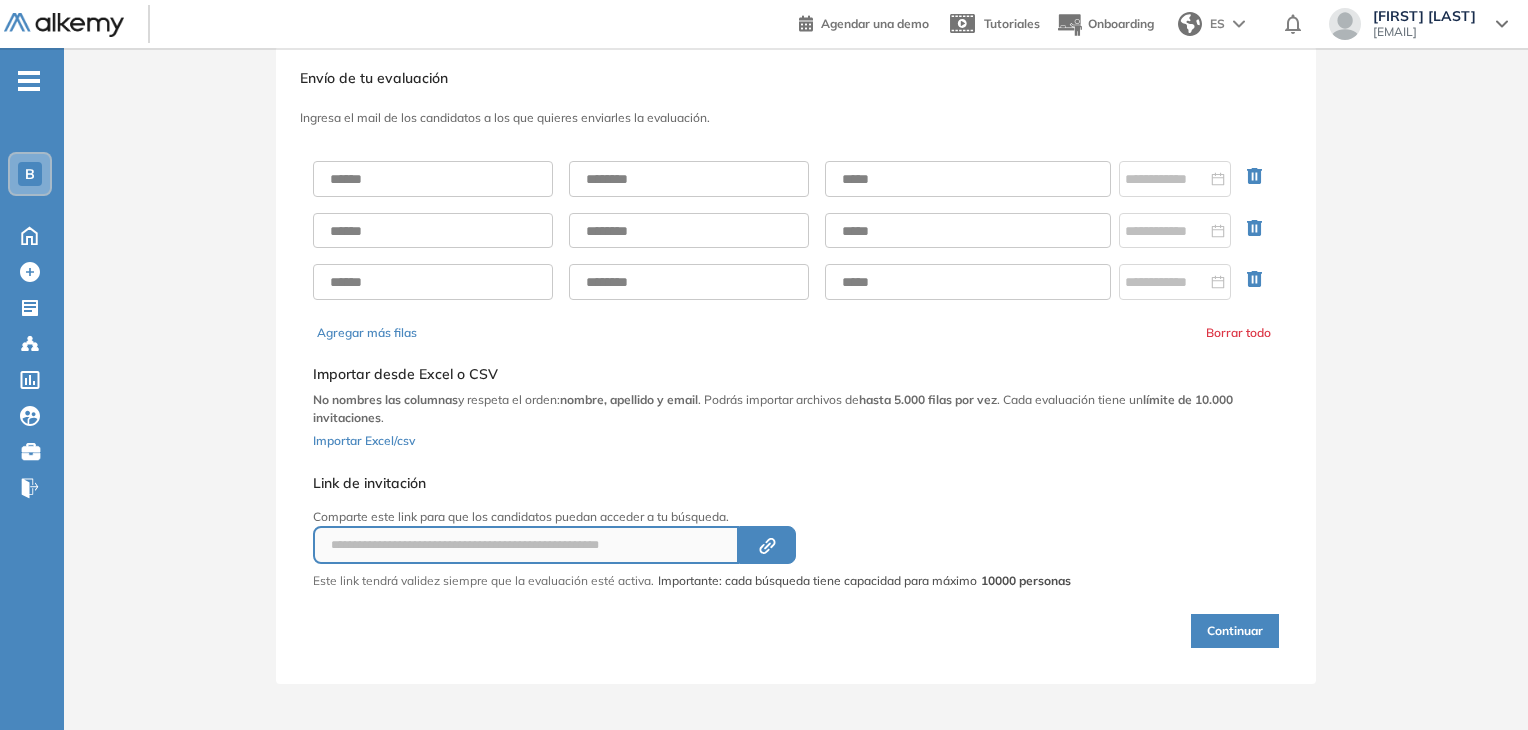 drag, startPoint x: 407, startPoint y: 583, endPoint x: 1083, endPoint y: 581, distance: 676.0029 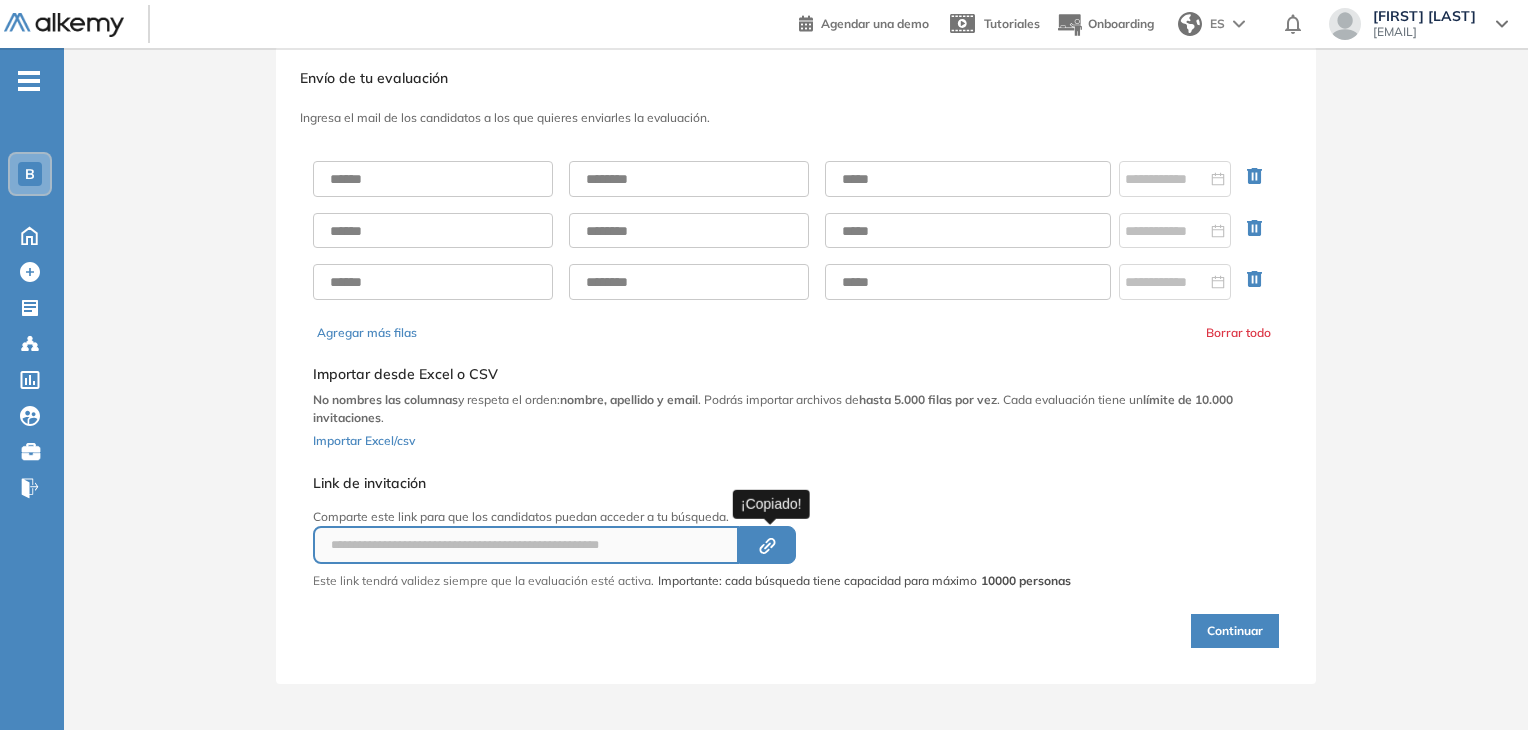 click on "Created by potrace 1.16, written by Peter Selinger 2001-2019" at bounding box center [767, 545] 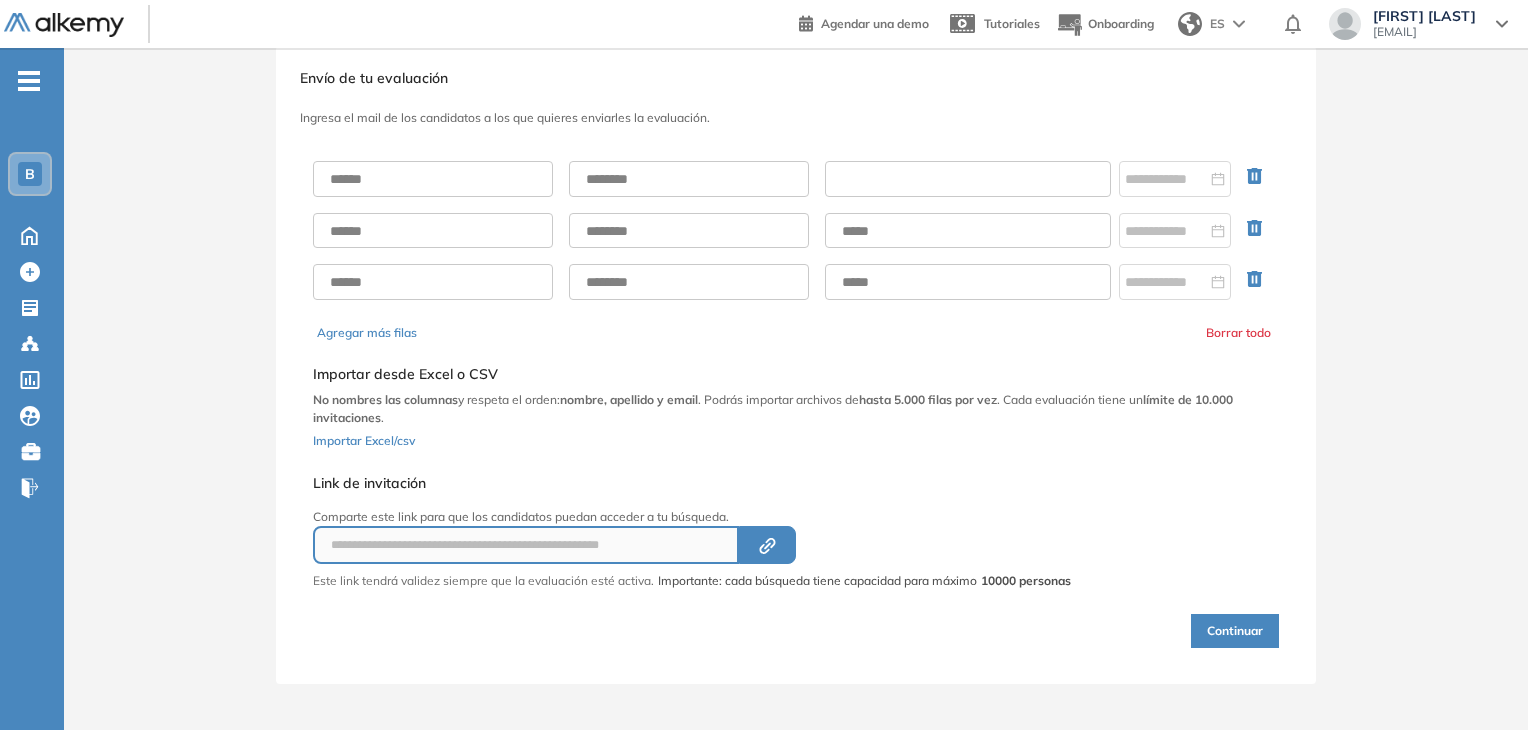 click at bounding box center (968, 179) 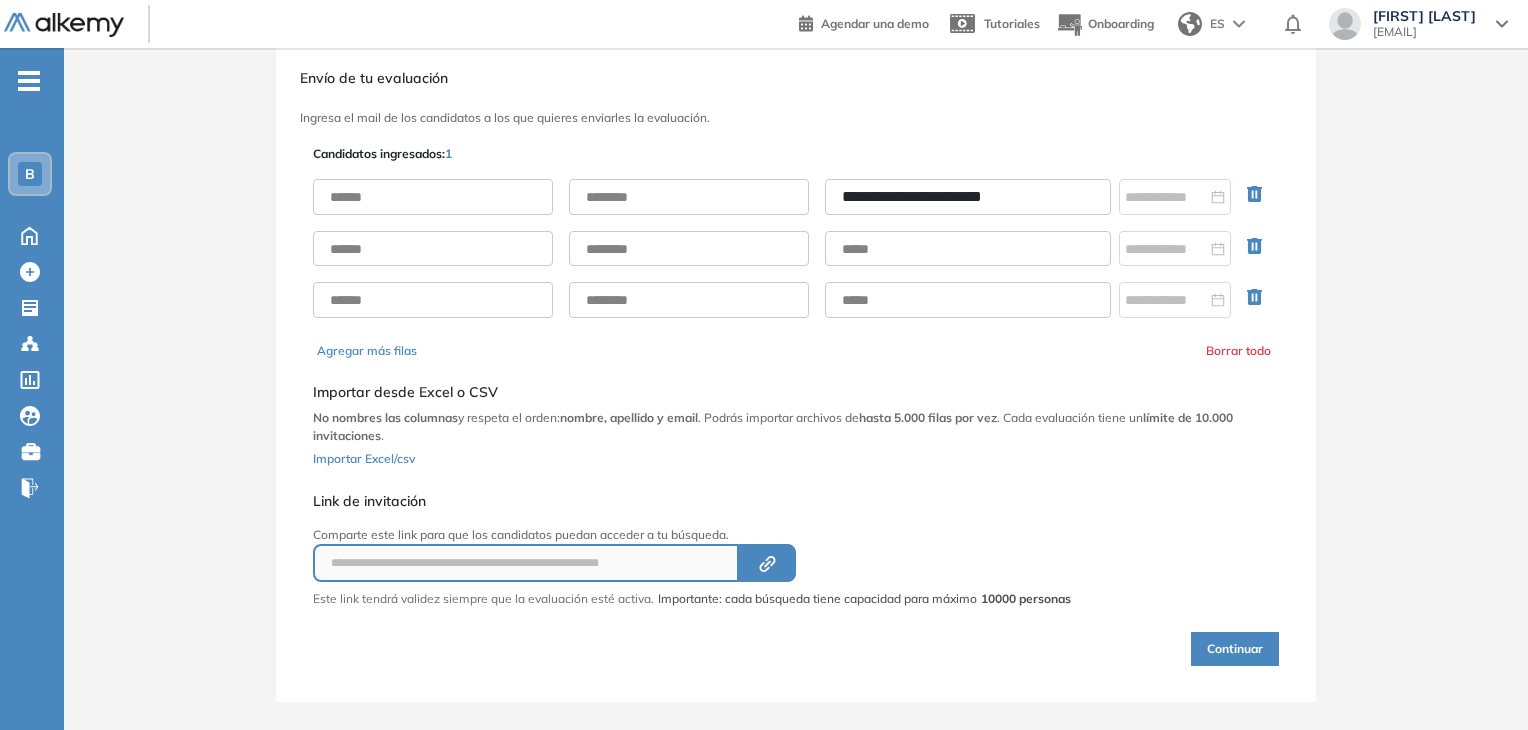 type on "**********" 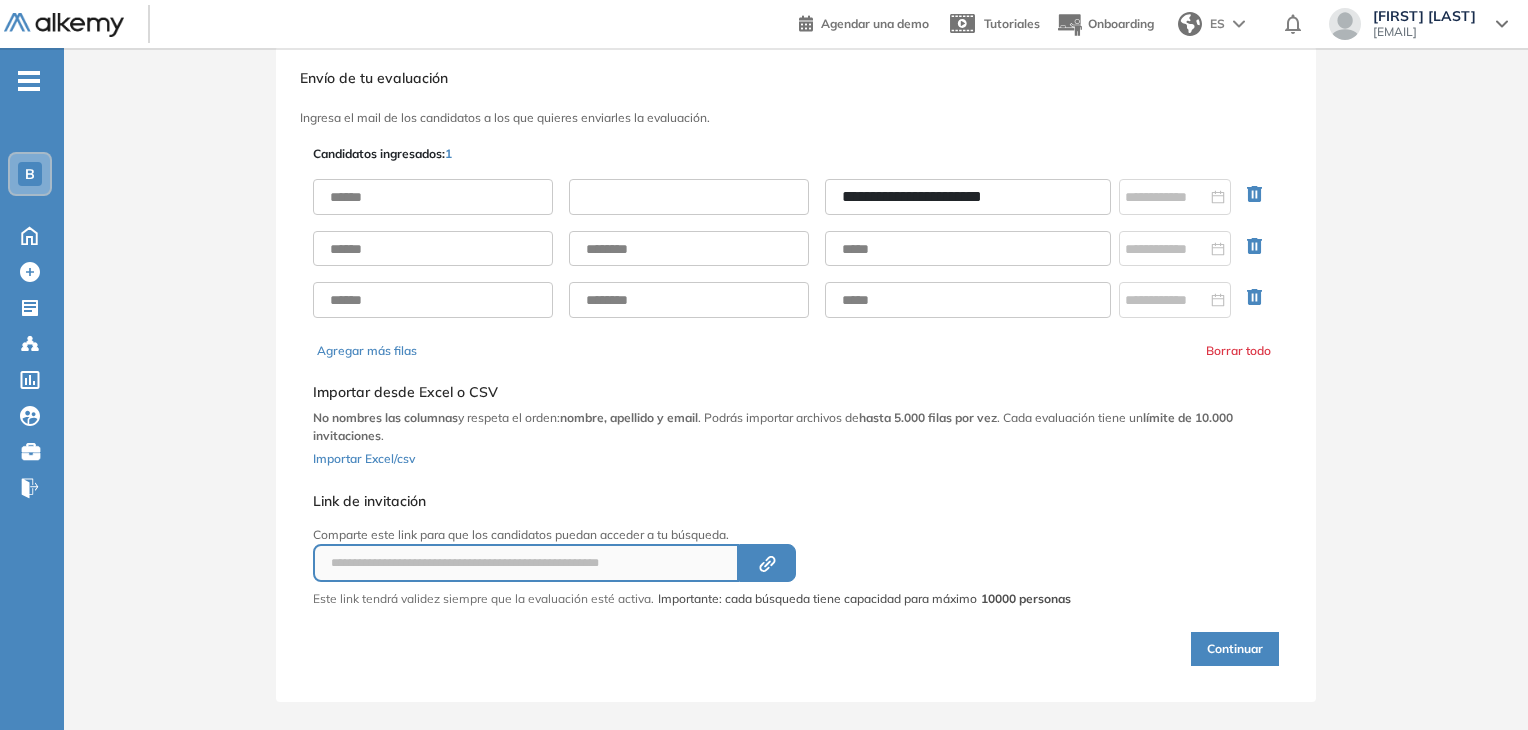 click at bounding box center [689, 197] 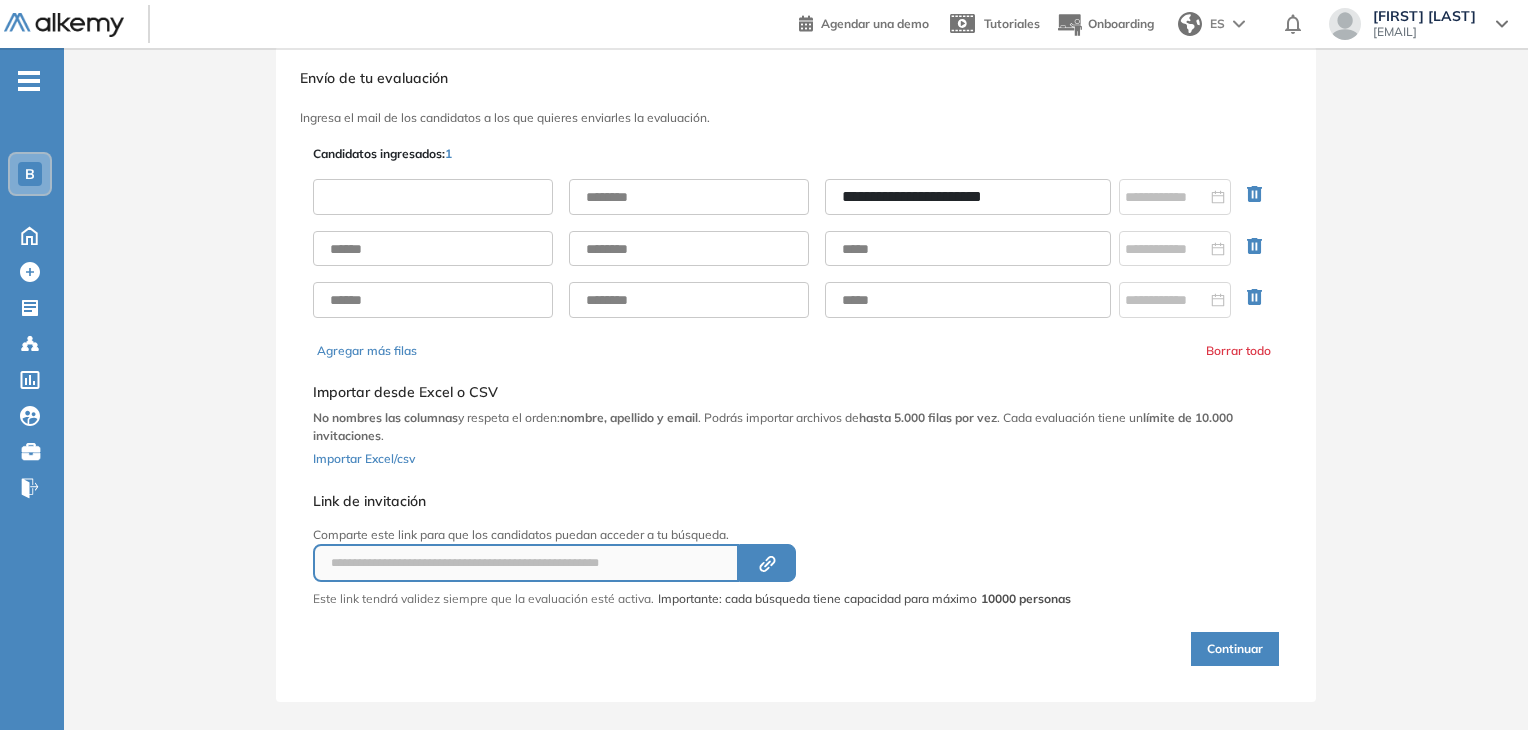 click at bounding box center (433, 197) 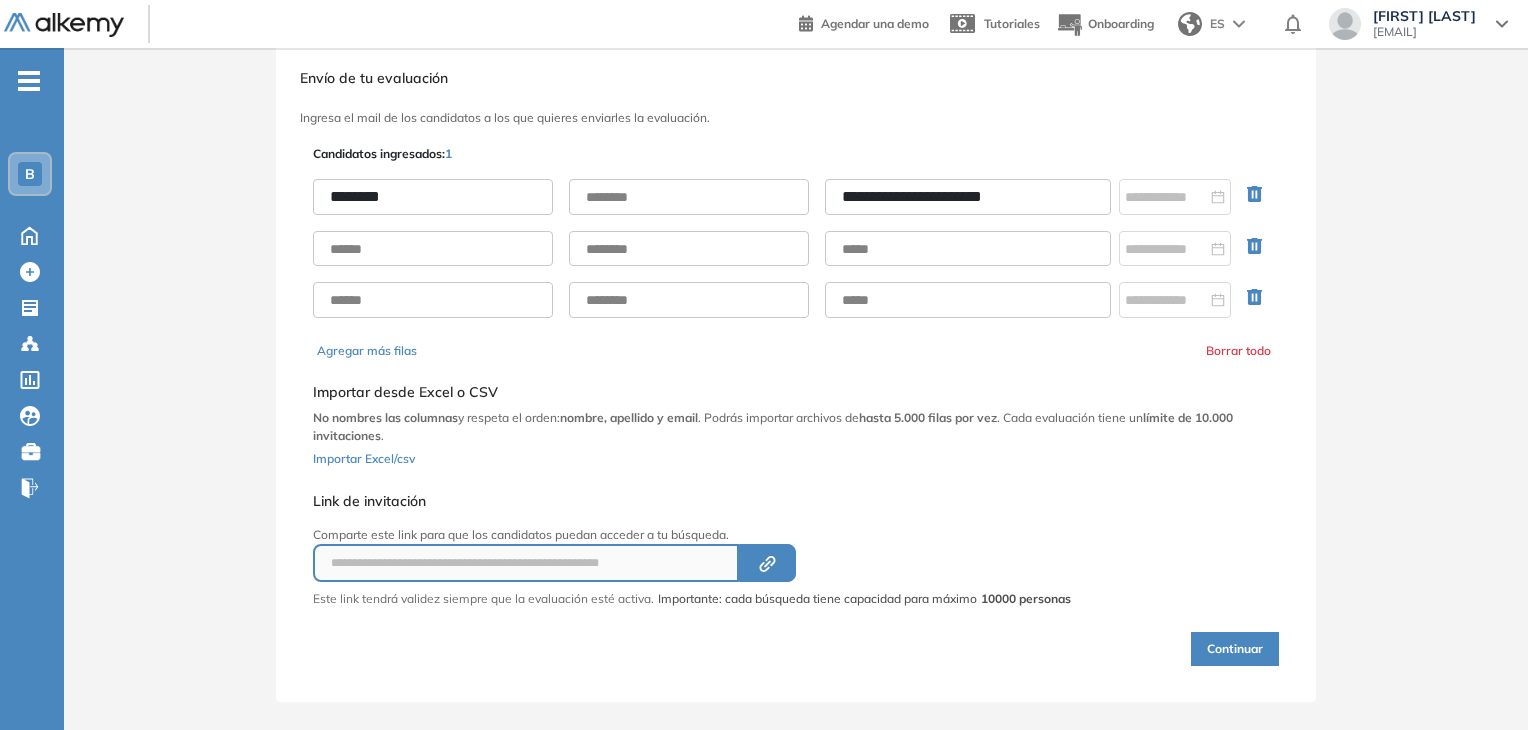 type on "*******" 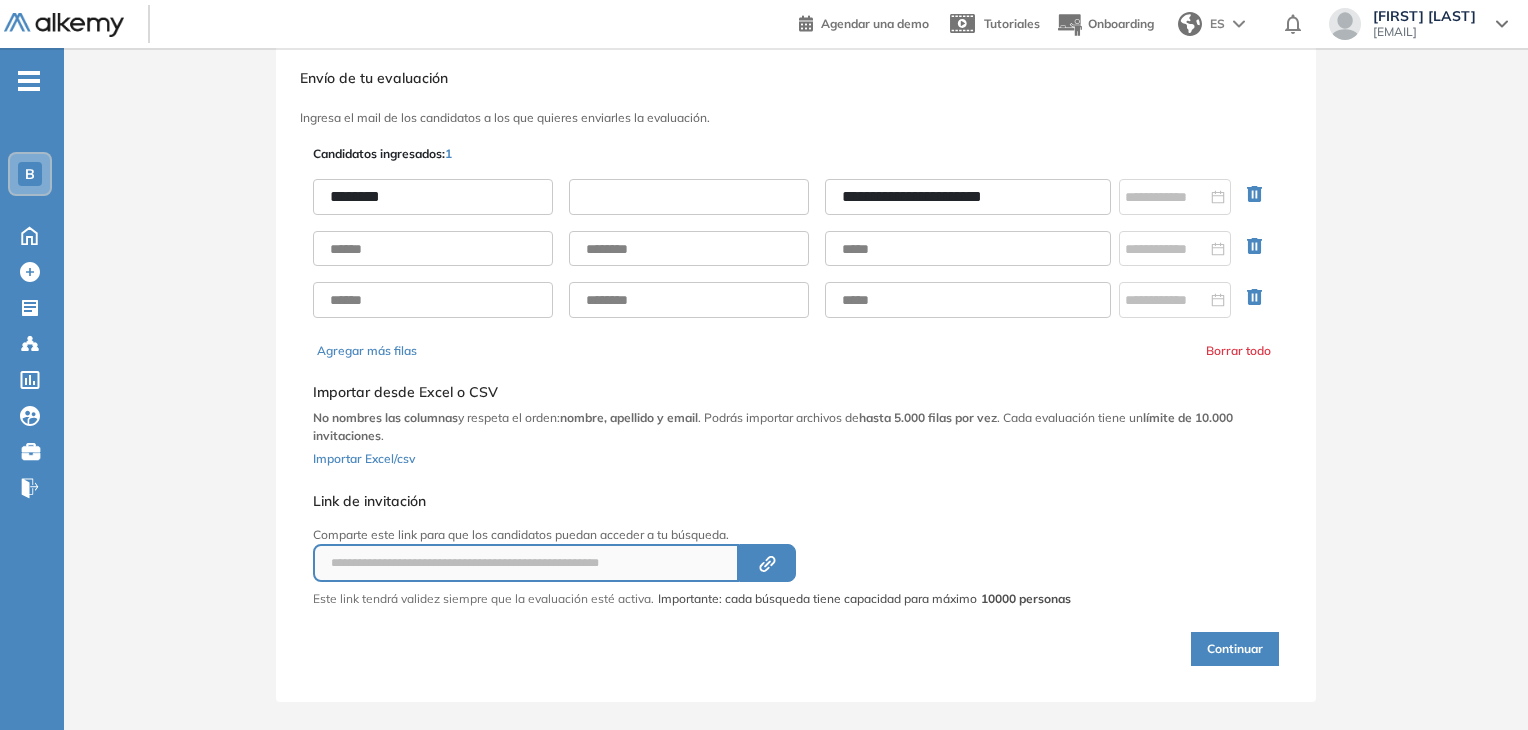 click at bounding box center (689, 197) 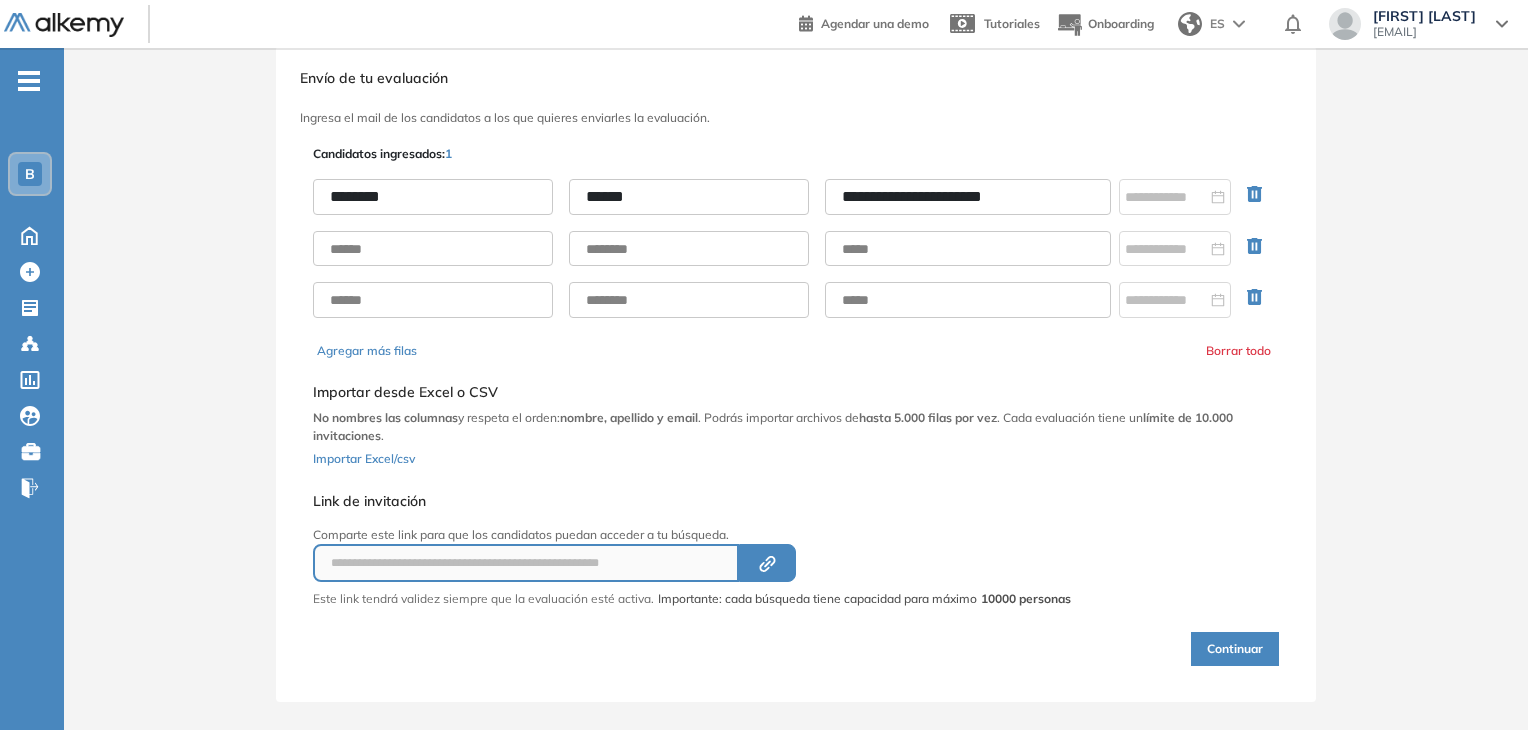 type on "*****" 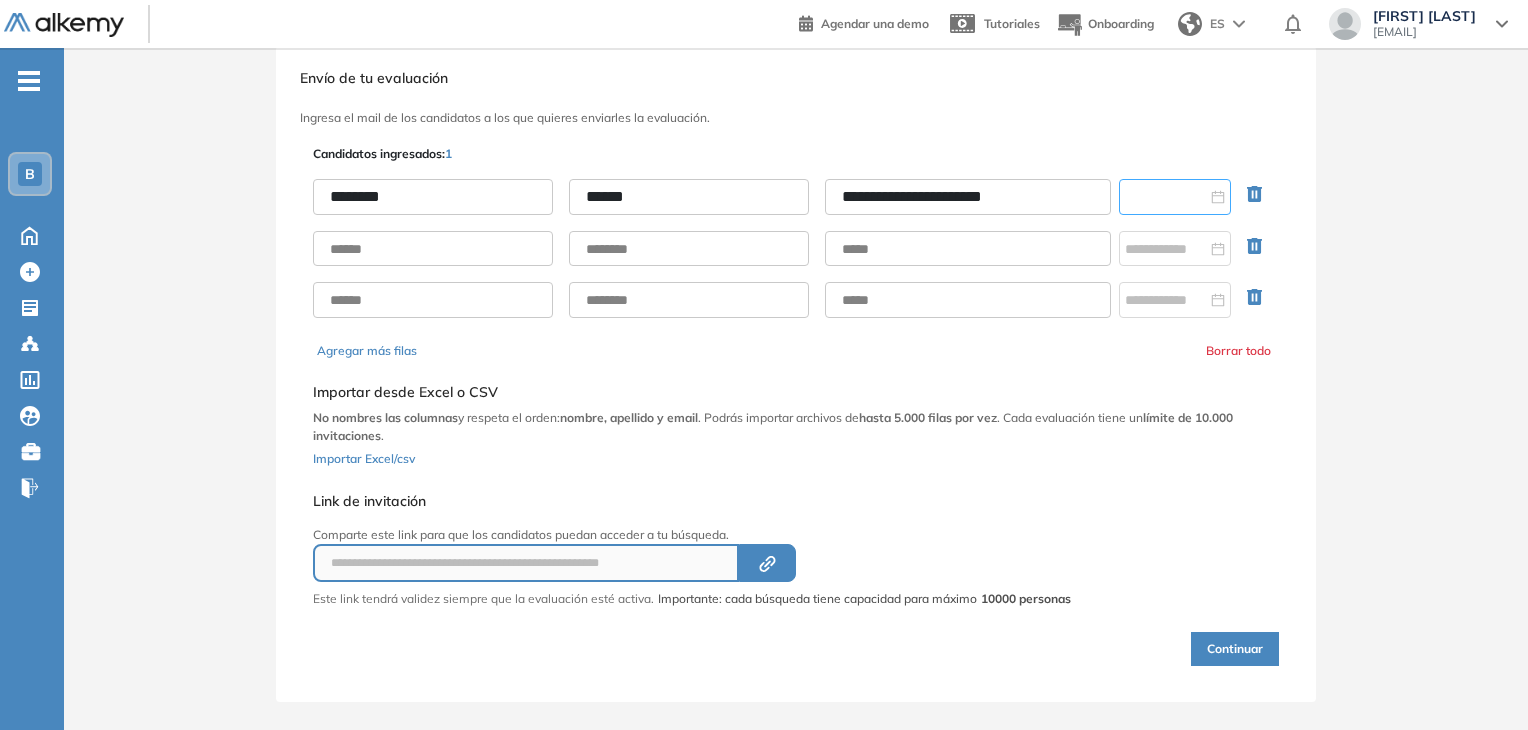 click at bounding box center [1166, 197] 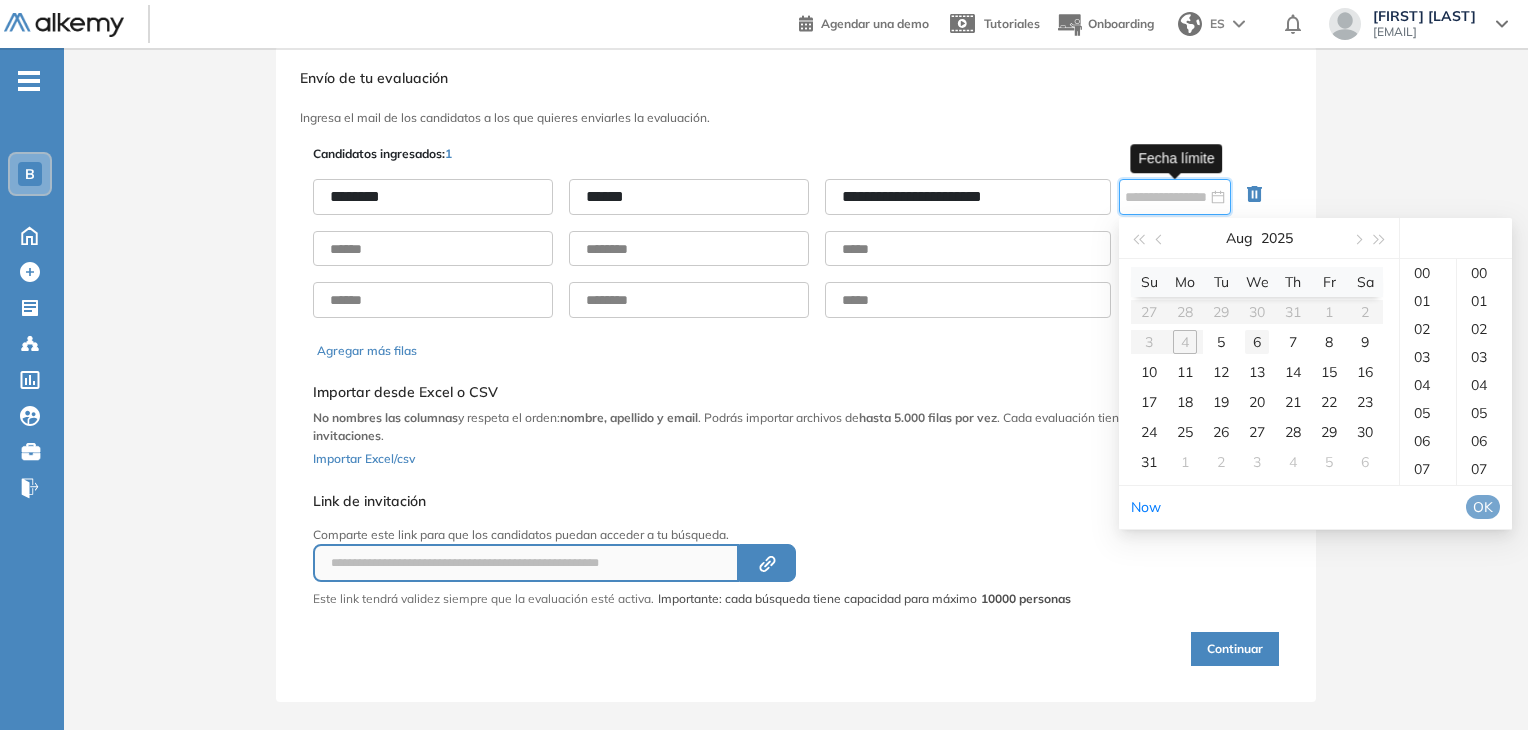 click on "6" at bounding box center (1257, 342) 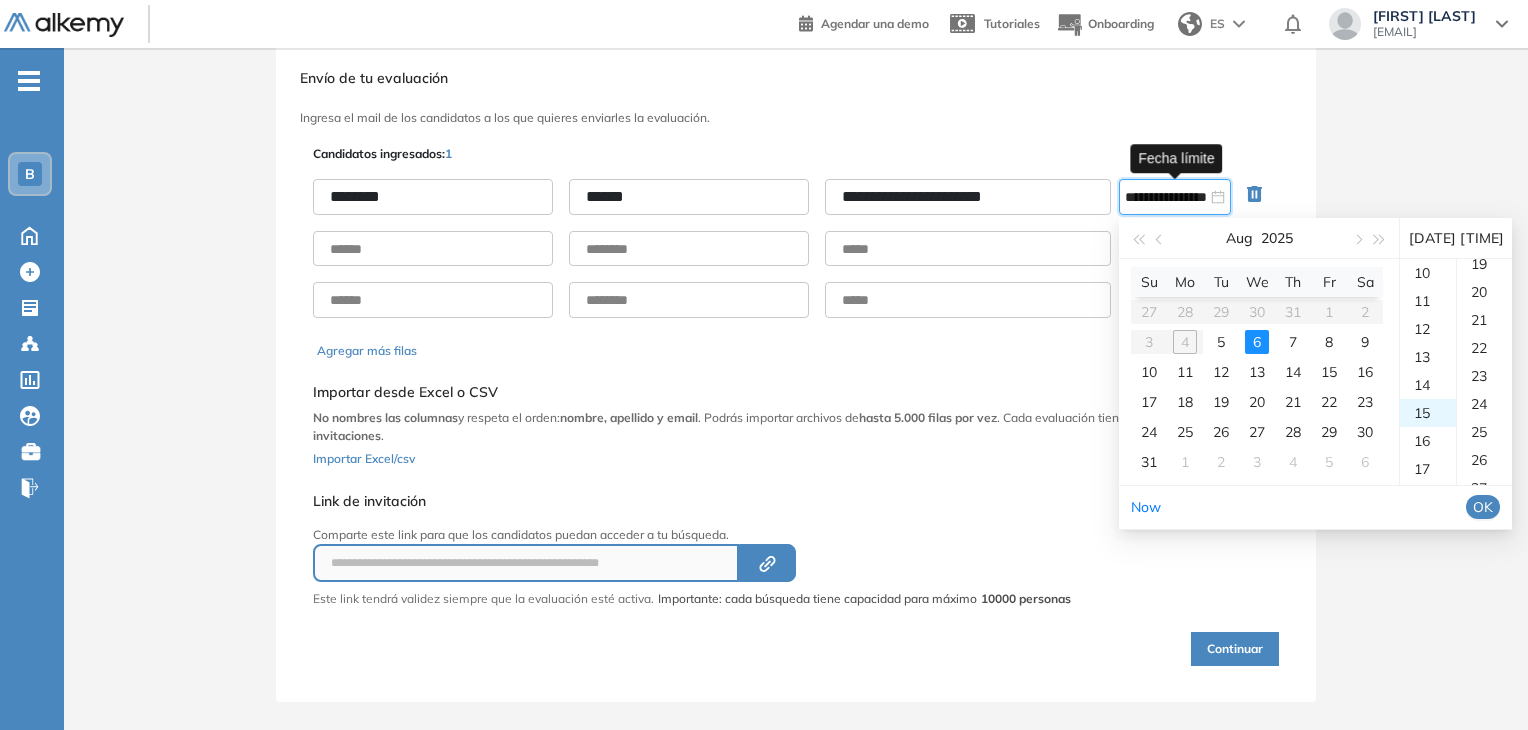 scroll, scrollTop: 420, scrollLeft: 0, axis: vertical 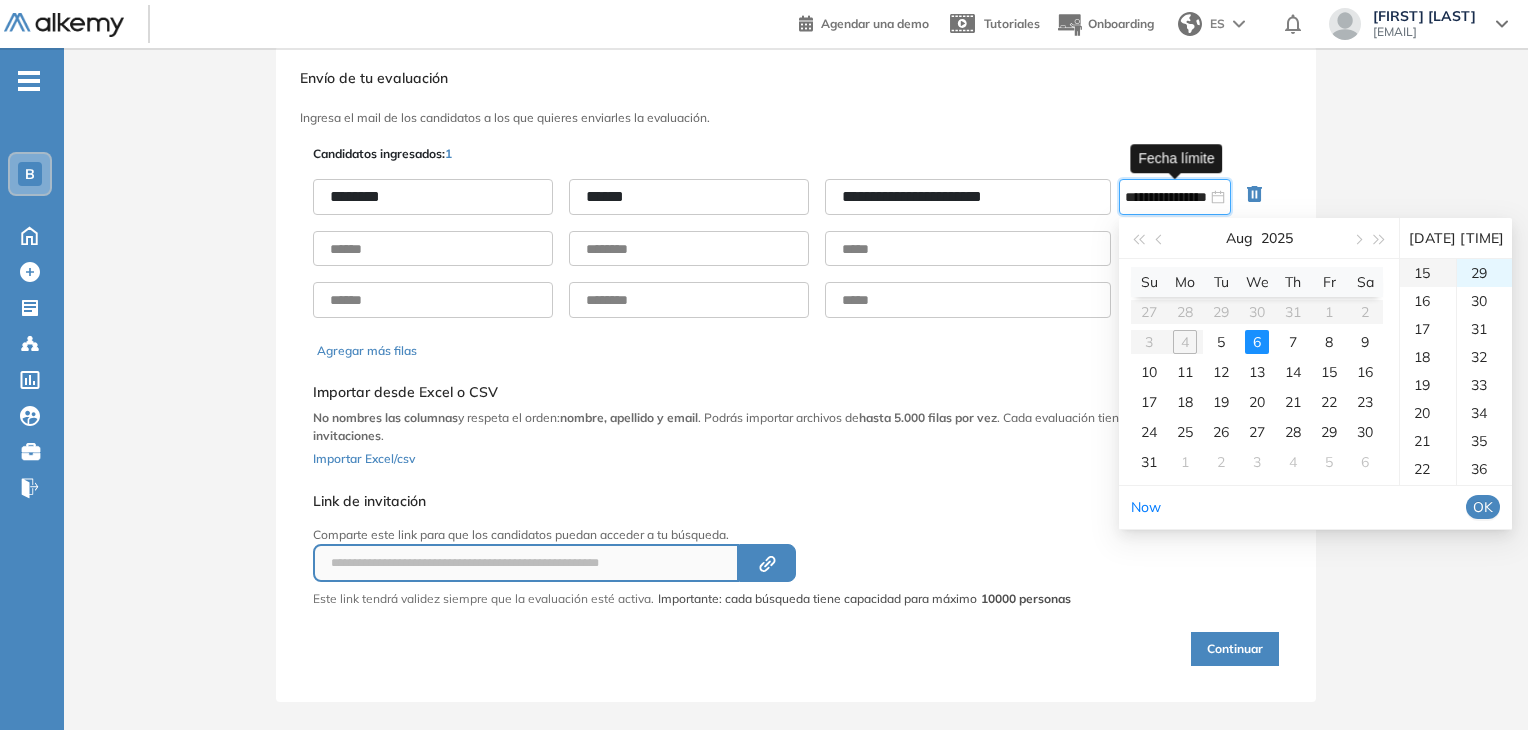 click on "15" at bounding box center (1428, 273) 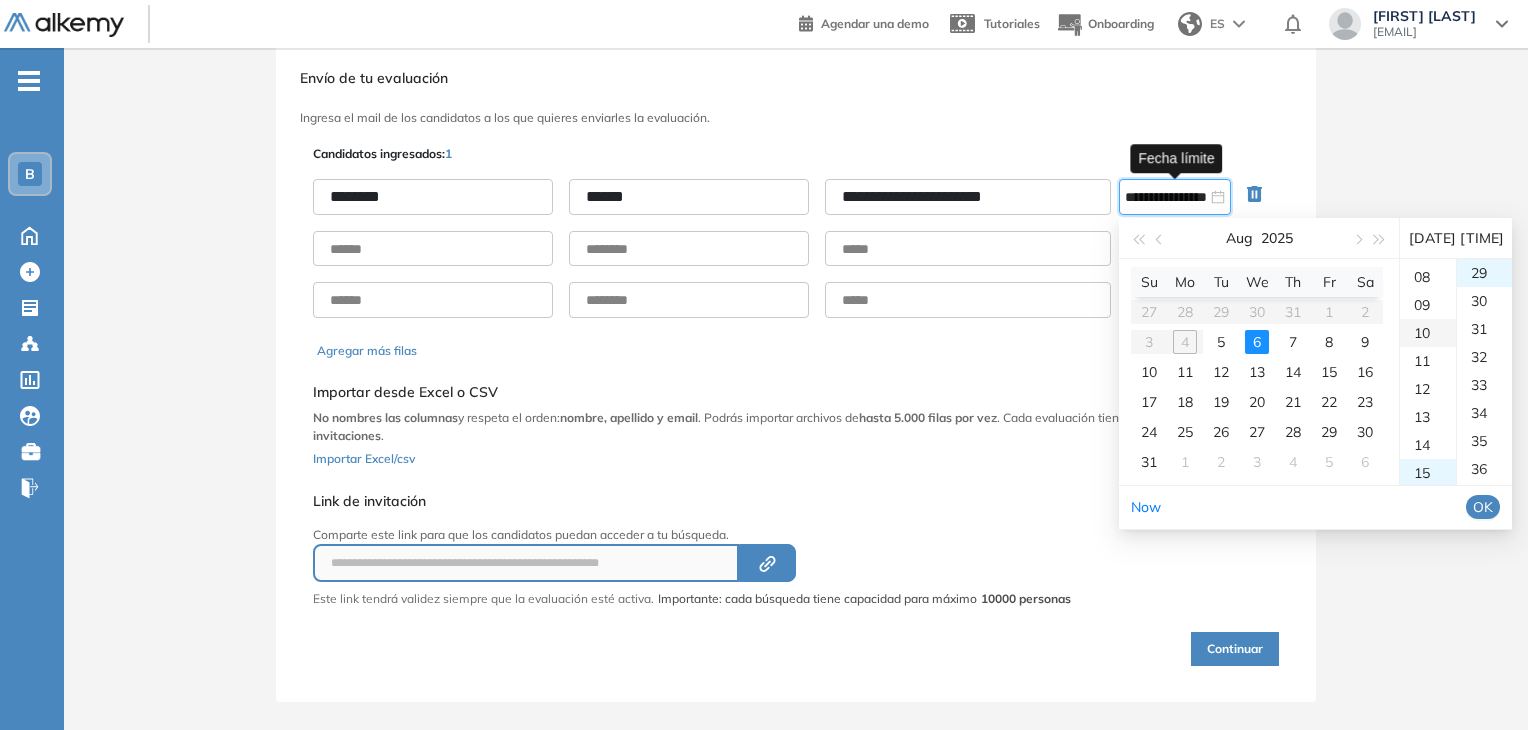 scroll, scrollTop: 320, scrollLeft: 0, axis: vertical 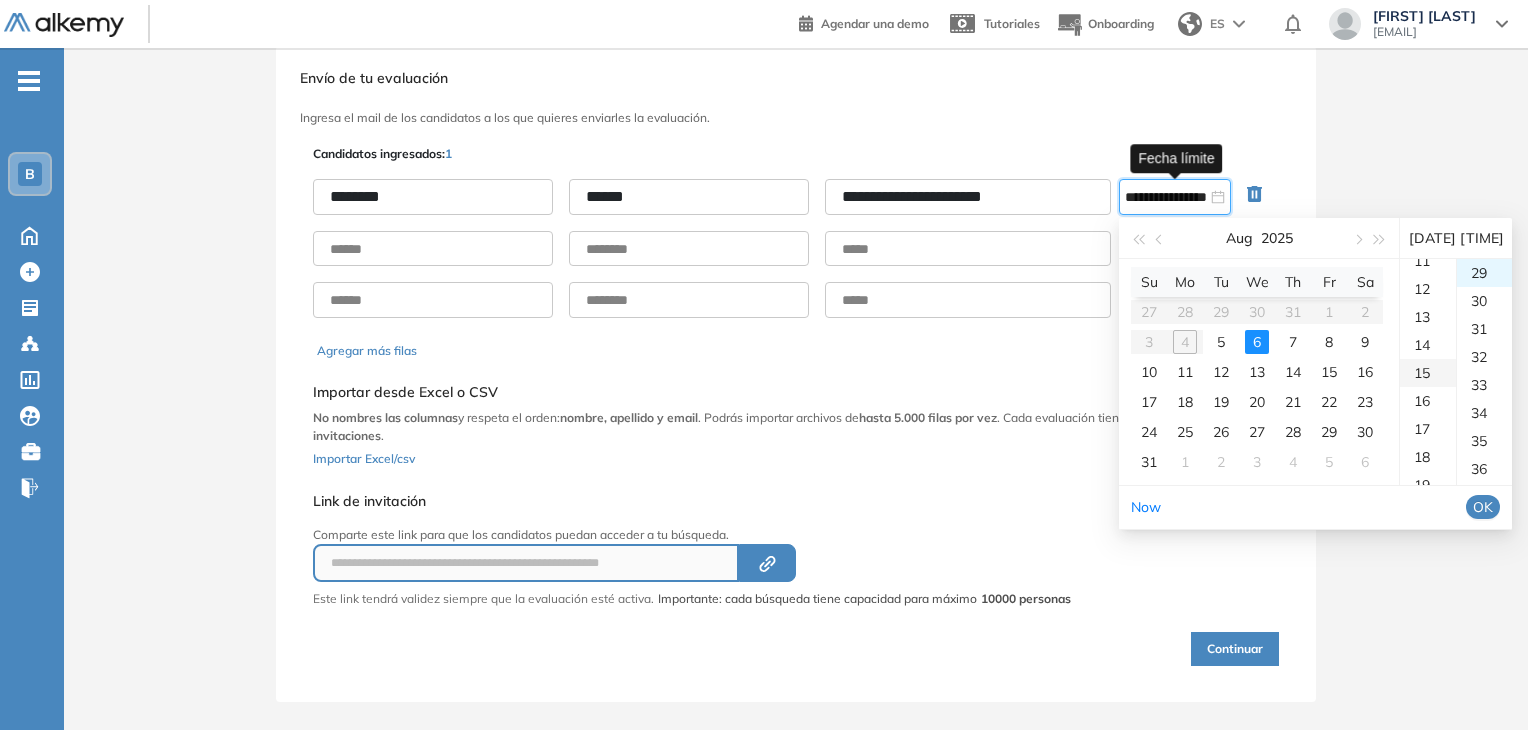 click on "15" at bounding box center [1428, 373] 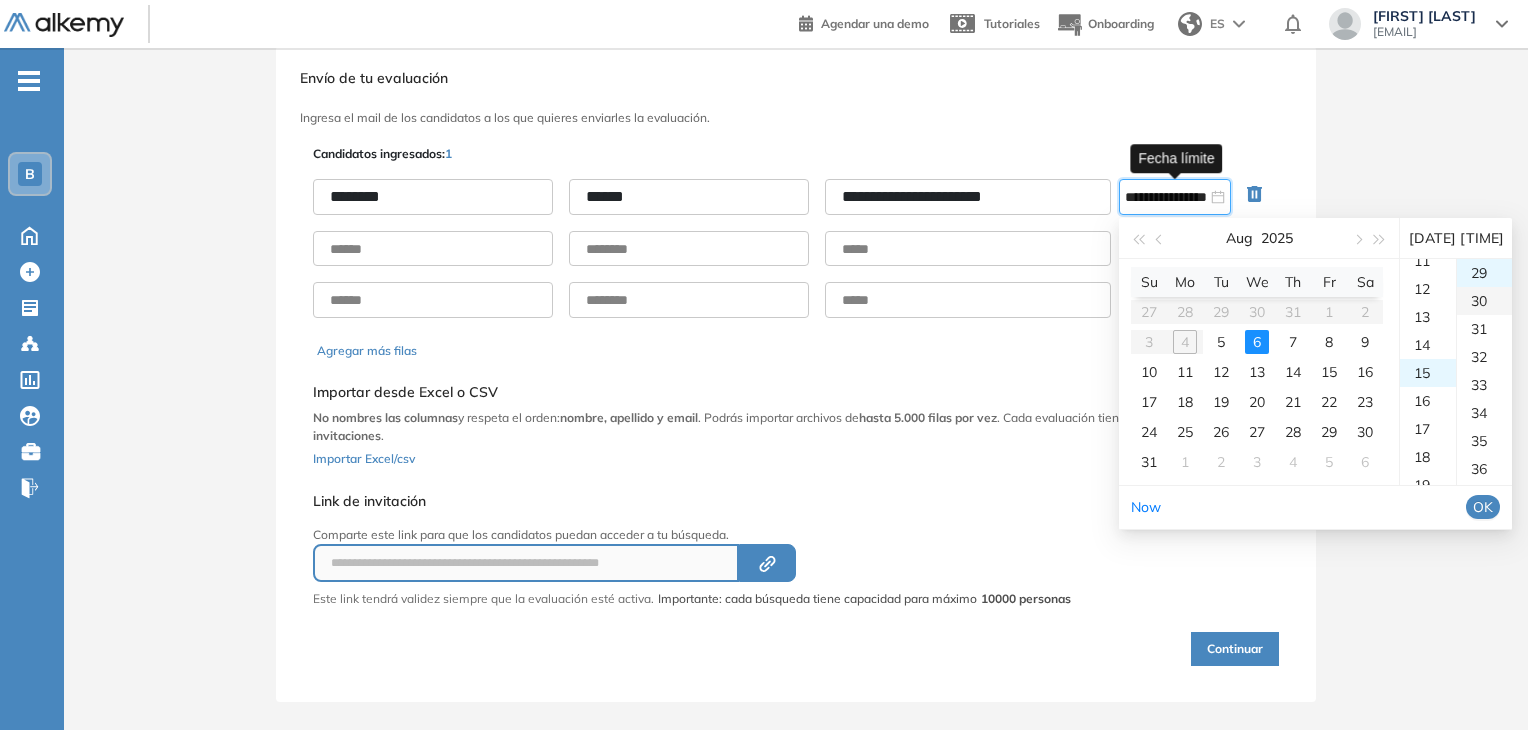 click on "30" at bounding box center [1484, 301] 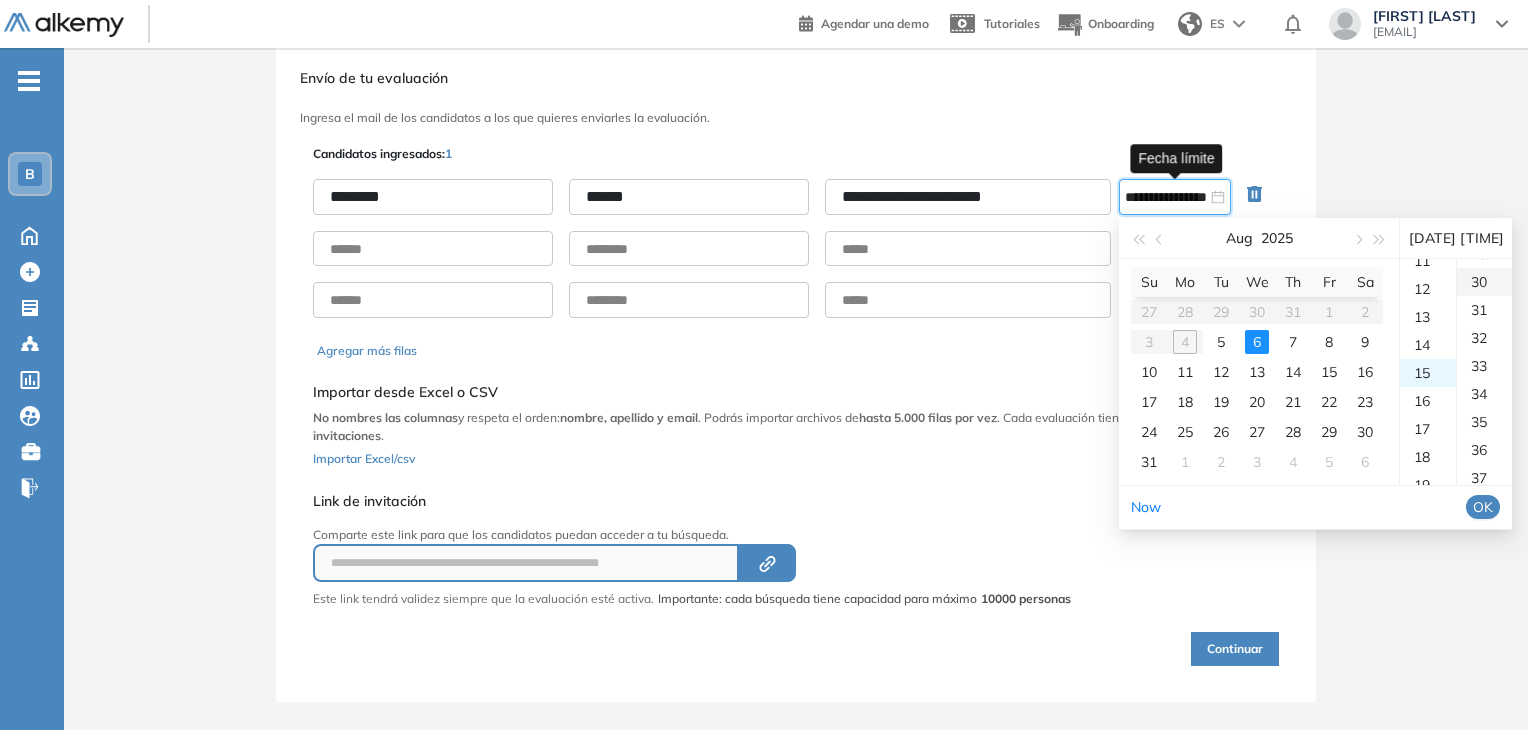 scroll, scrollTop: 840, scrollLeft: 0, axis: vertical 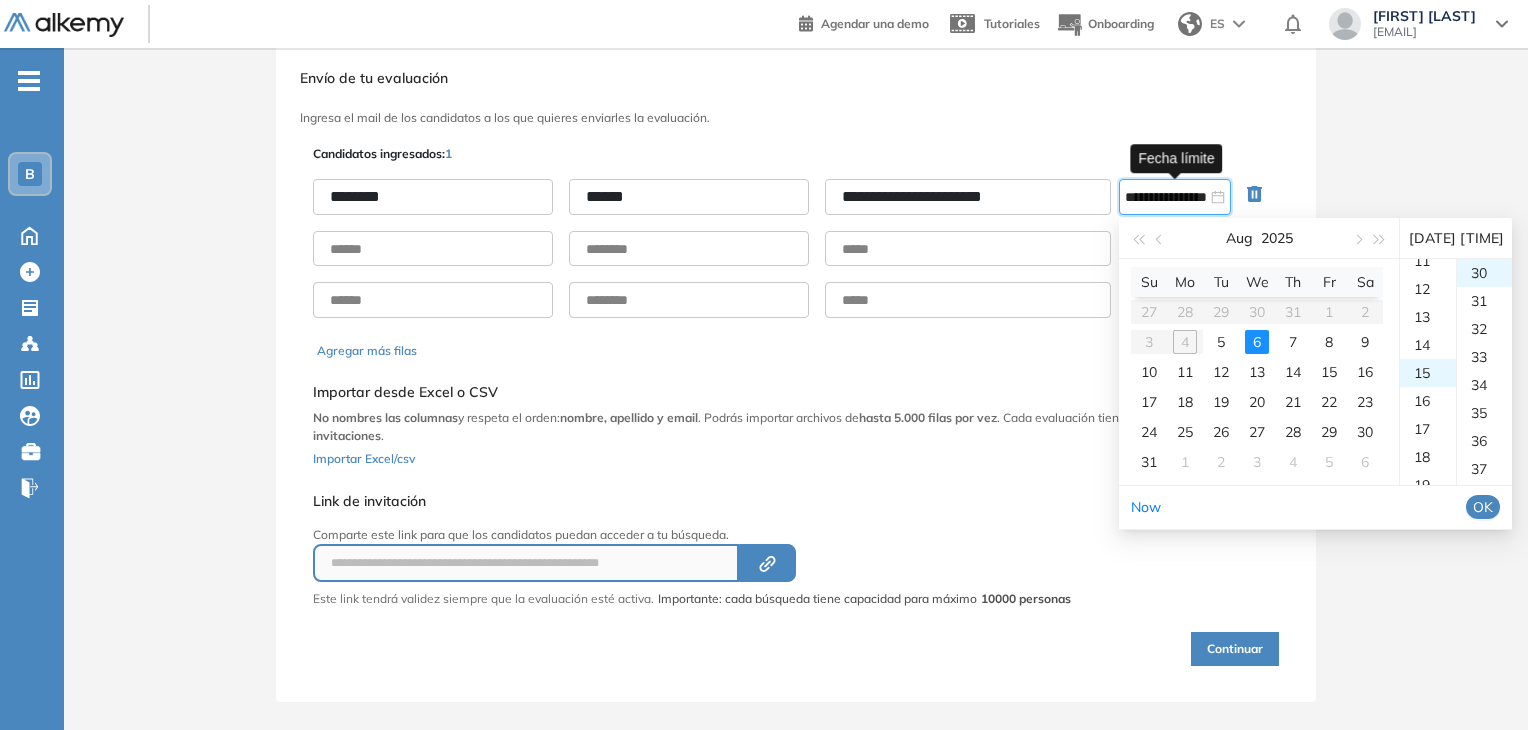 click on "OK" at bounding box center [1483, 507] 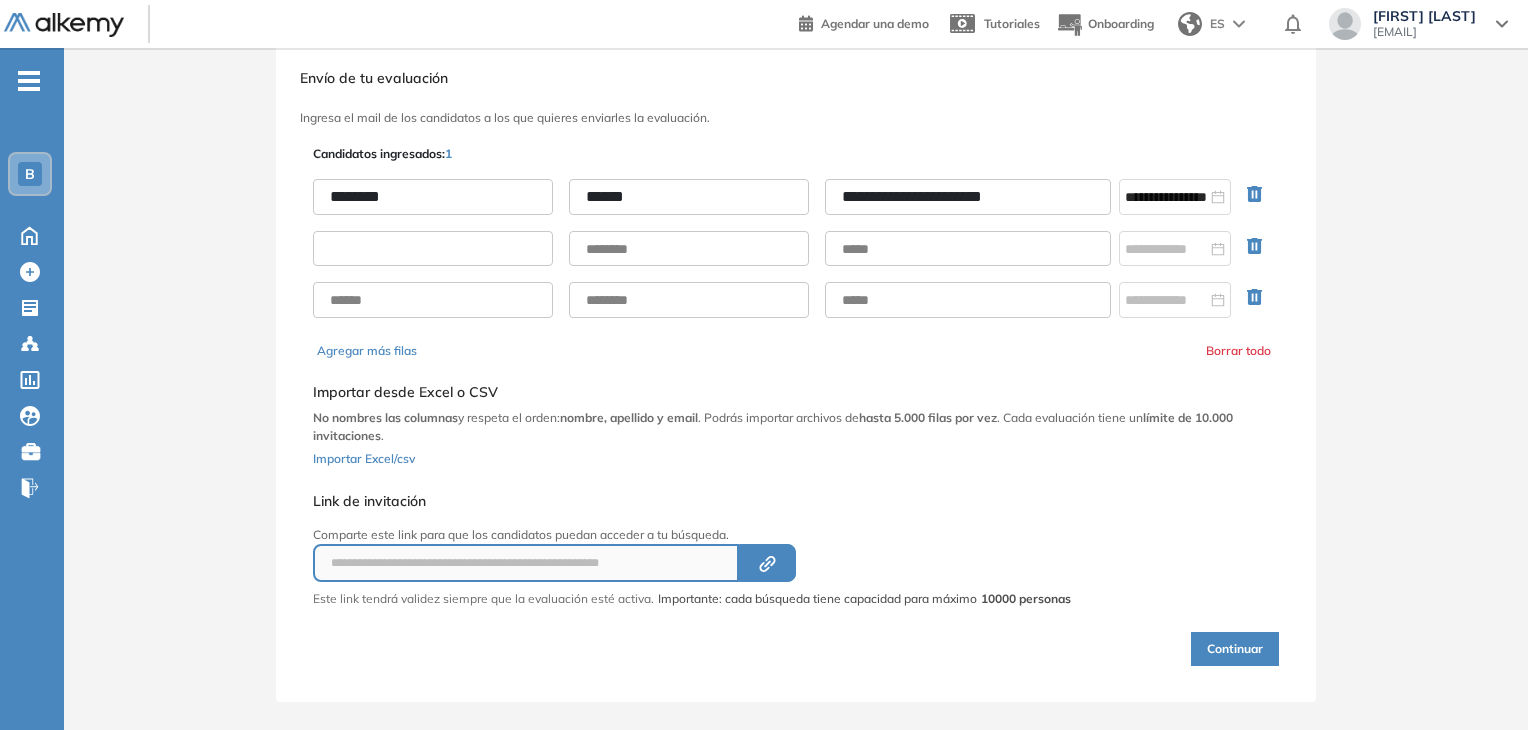 click at bounding box center [433, 249] 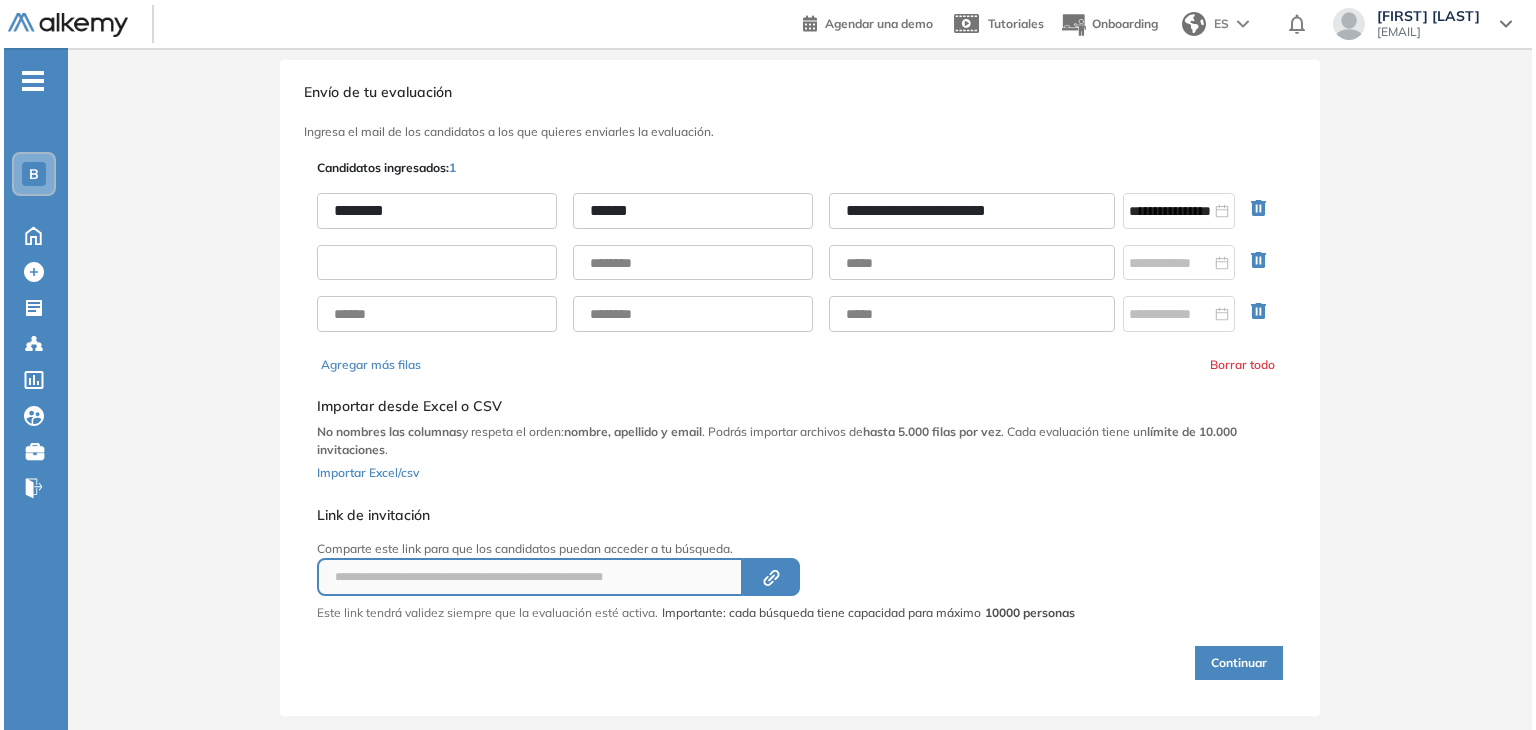 scroll, scrollTop: 0, scrollLeft: 0, axis: both 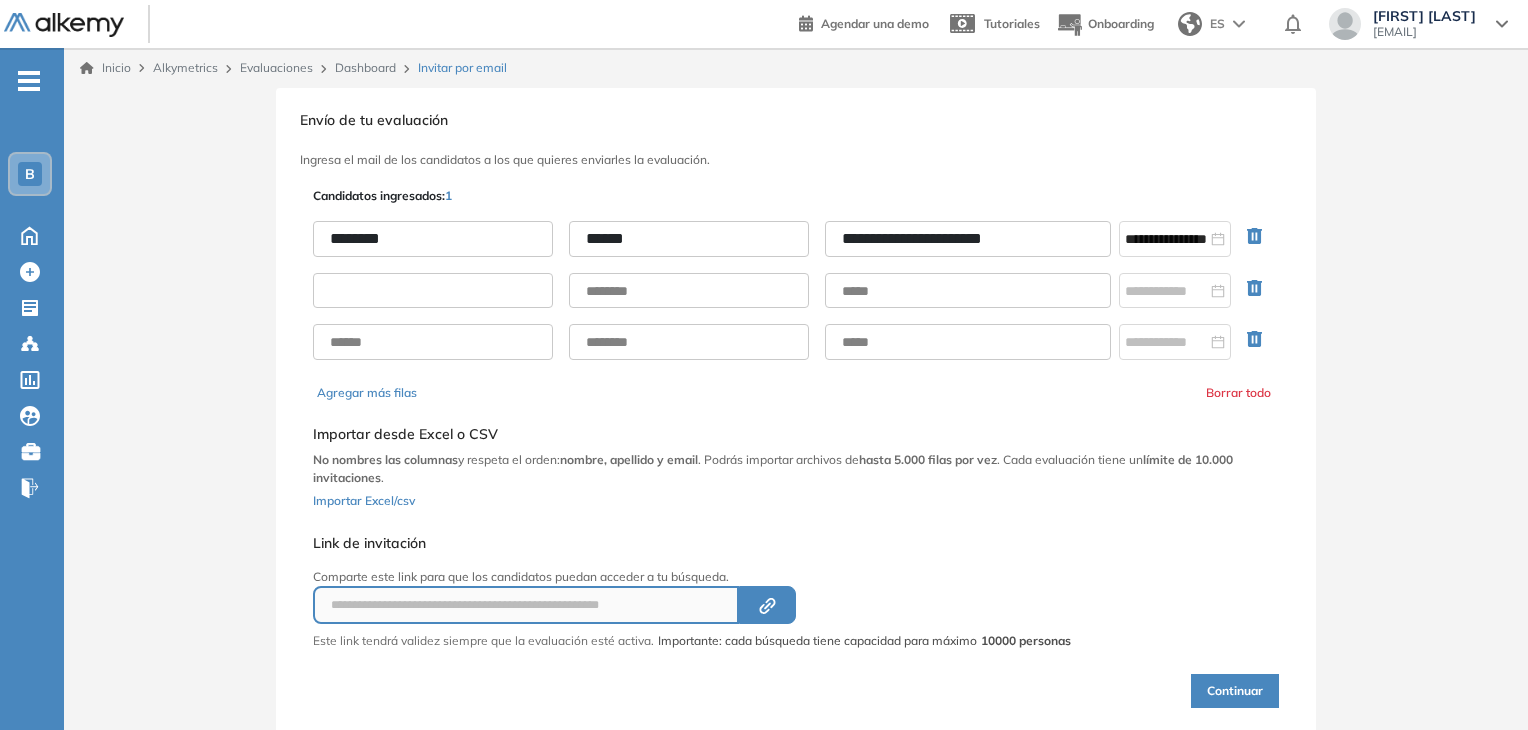 click at bounding box center (433, 291) 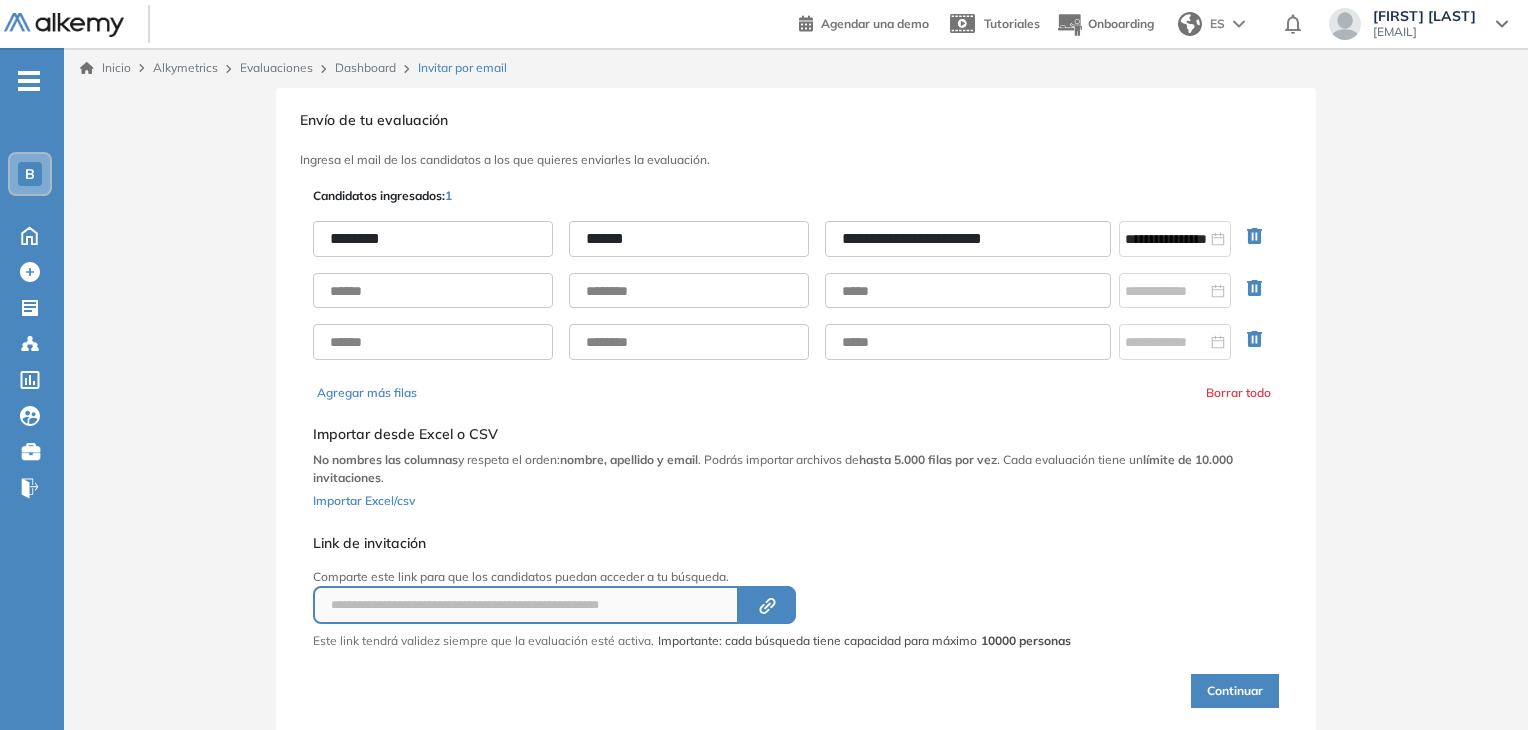 click on "**********" at bounding box center [968, 239] 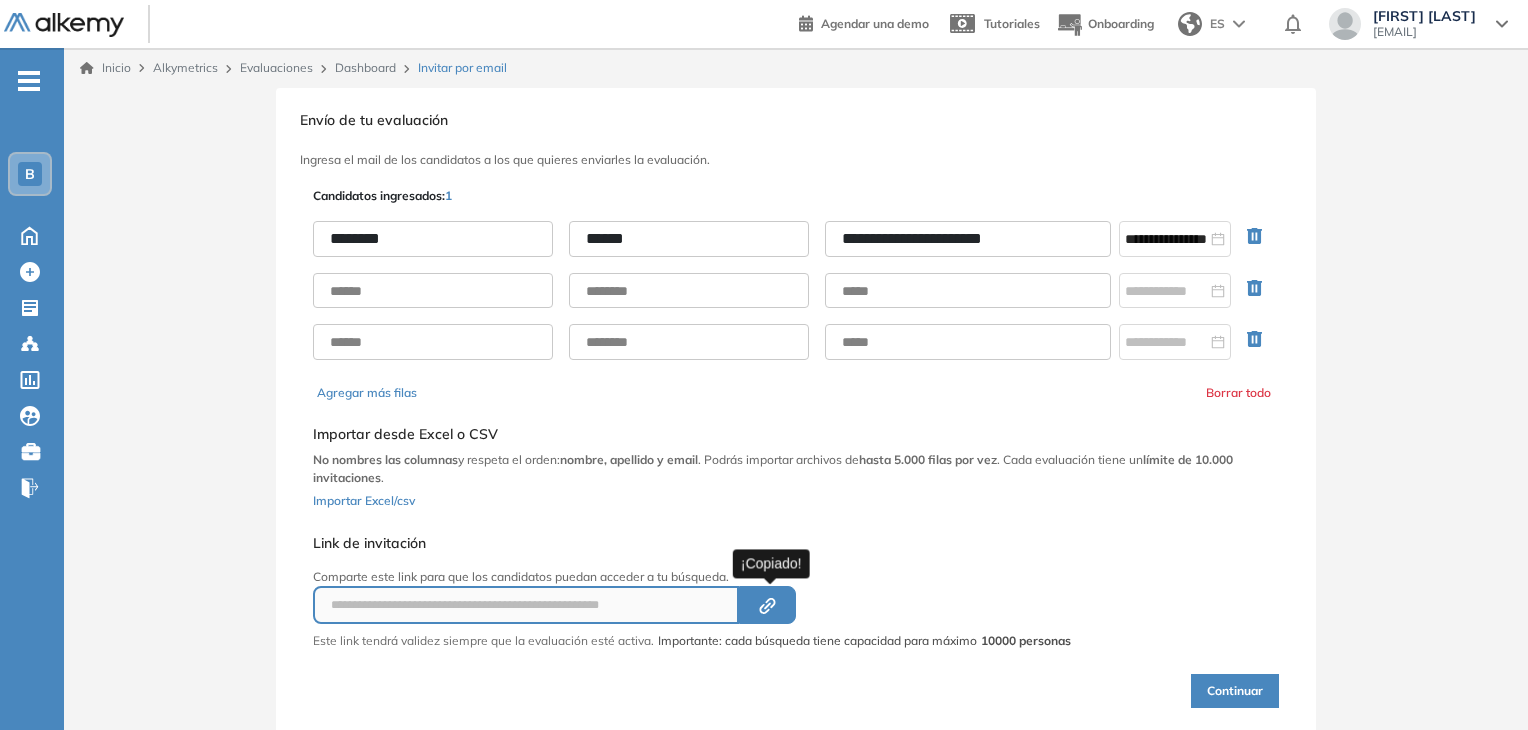 click on "Created by potrace 1.16, written by Peter Selinger 2001-2019" 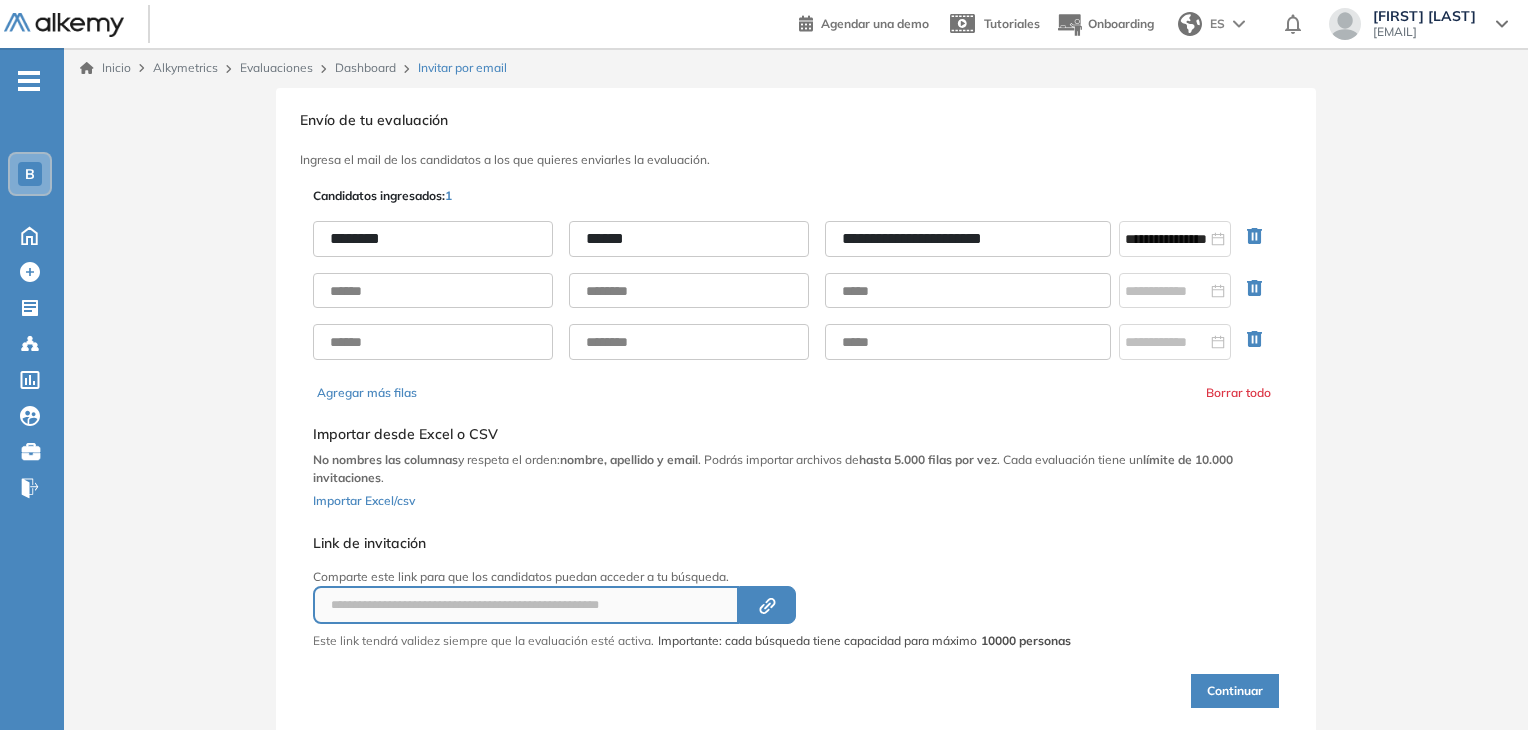 drag, startPoint x: 1245, startPoint y: 691, endPoint x: 1257, endPoint y: 459, distance: 232.31013 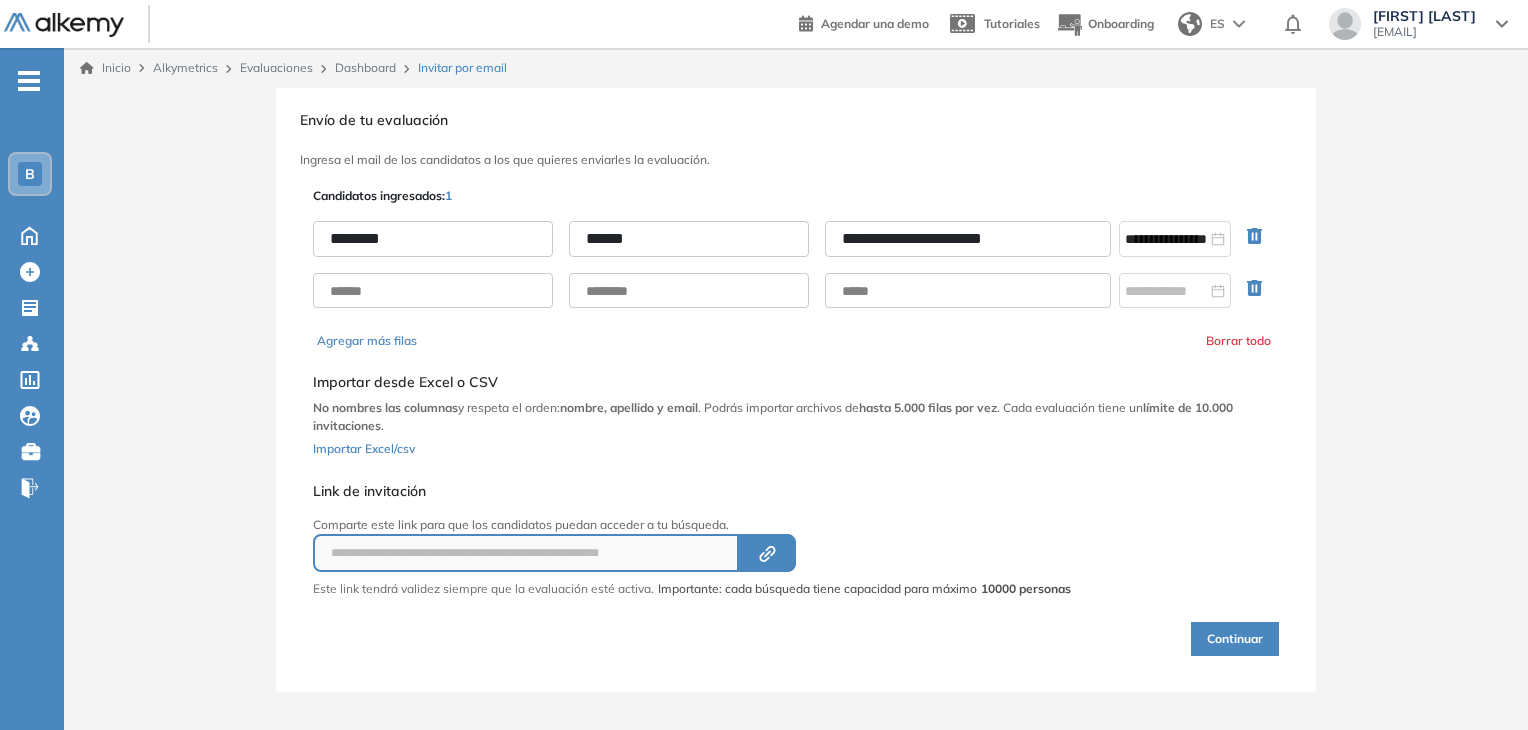 click 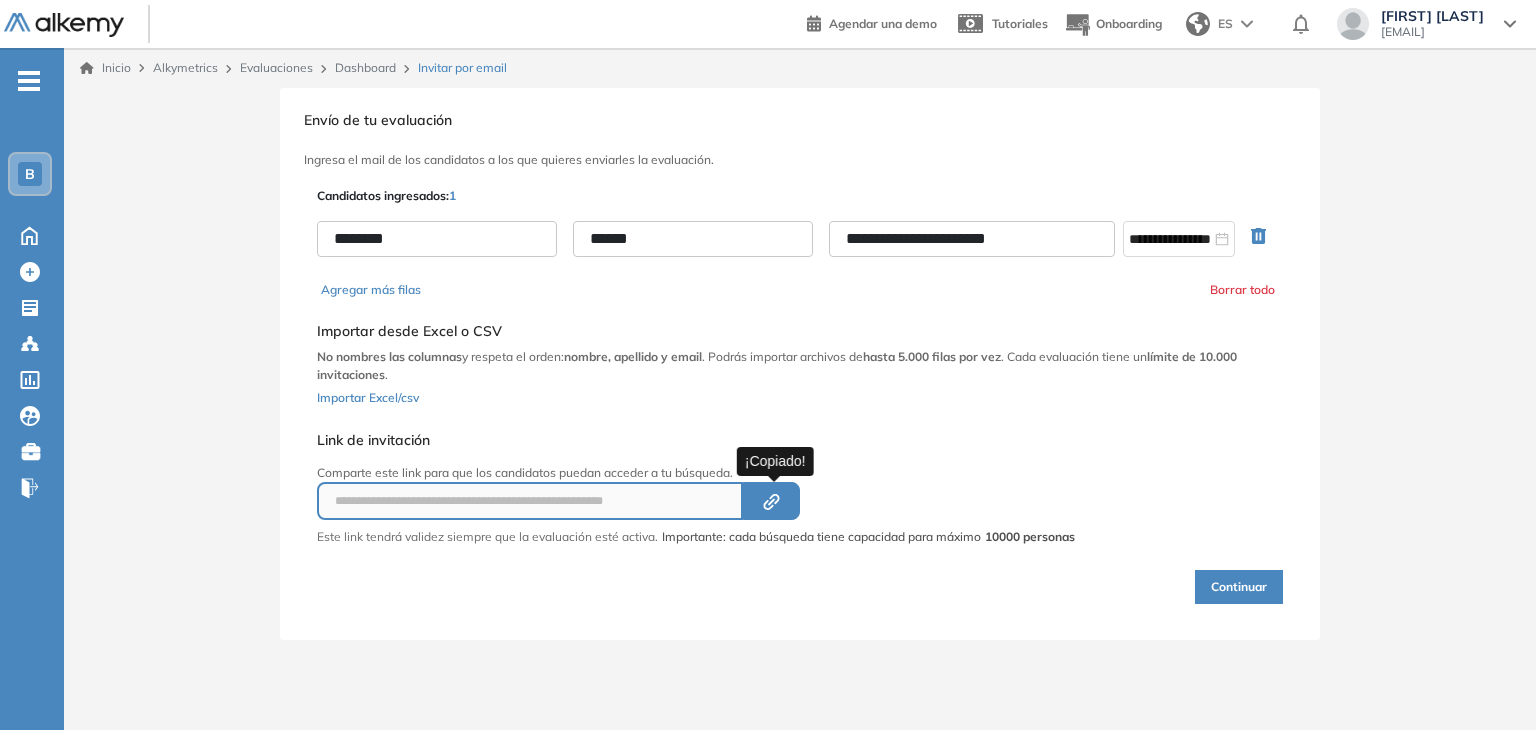 click on "Created by potrace 1.16, written by Peter Selinger 2001-2019" 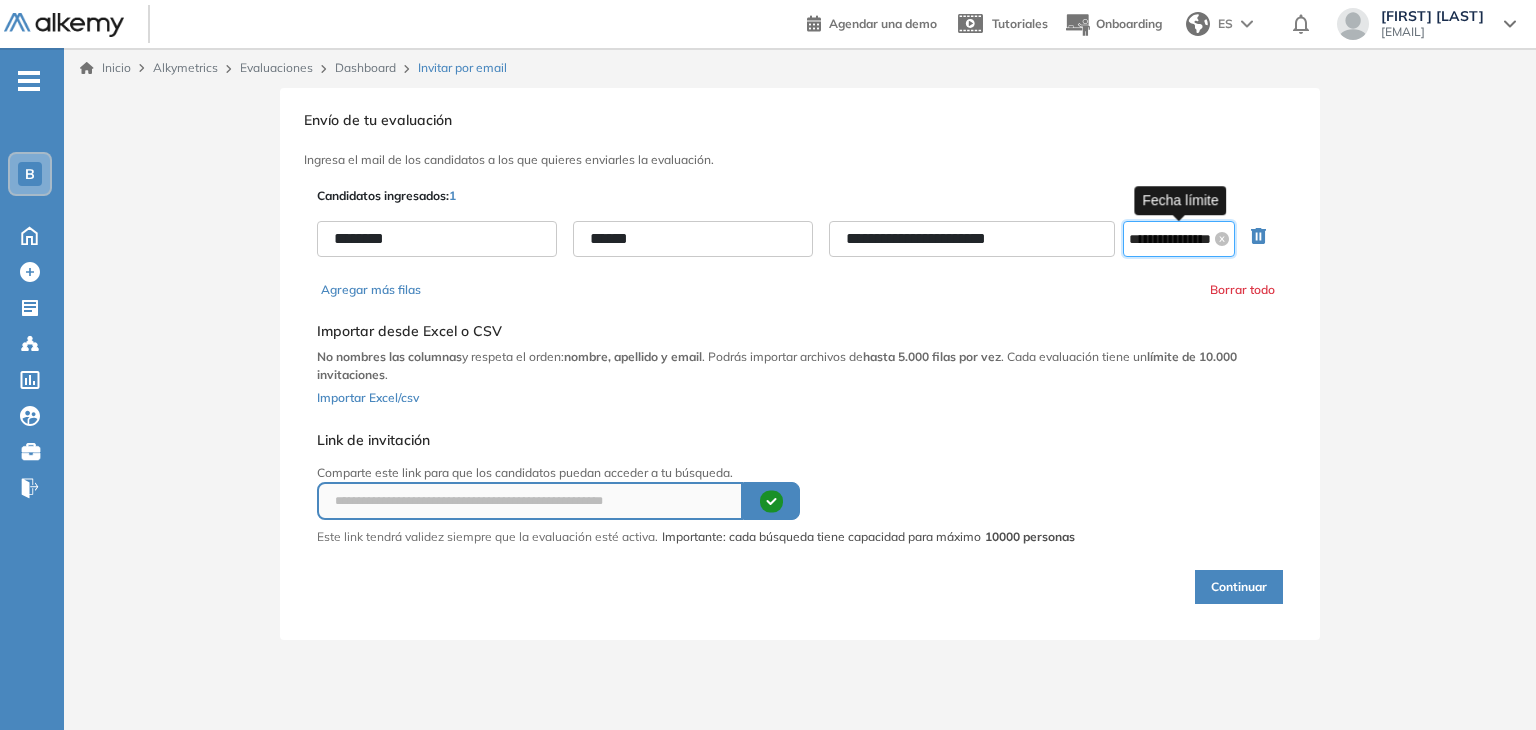 click on "**********" at bounding box center (1170, 239) 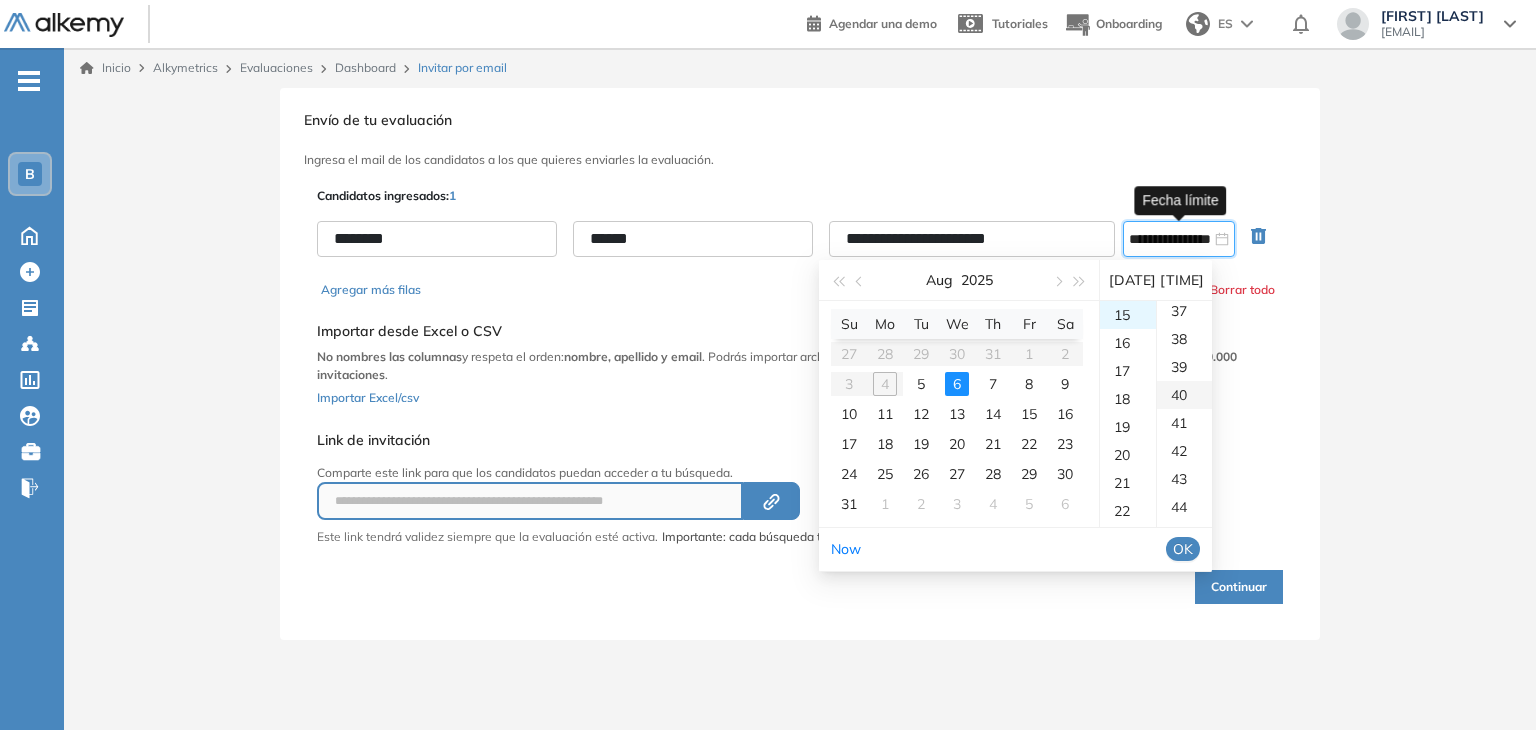 click on "40" at bounding box center (1184, 395) 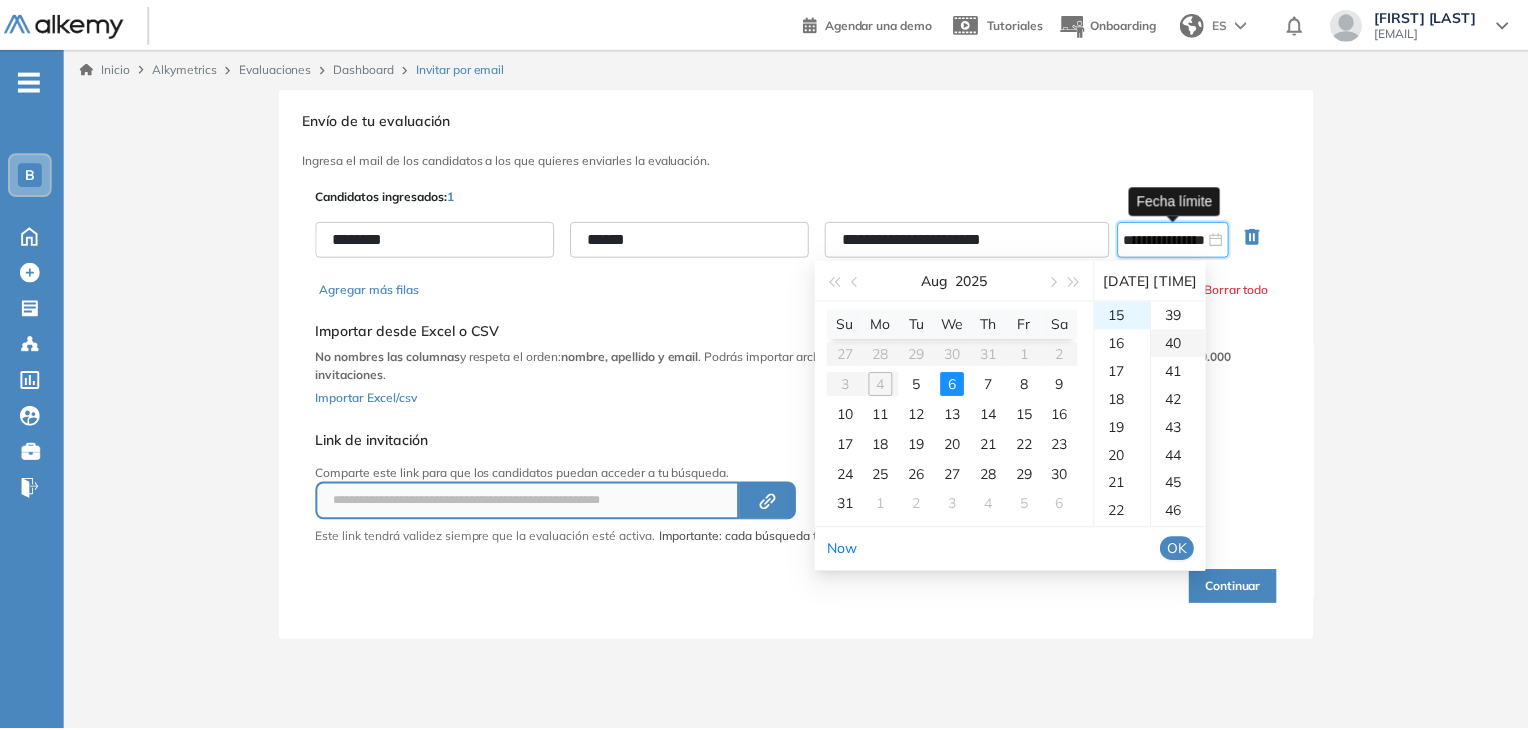 scroll, scrollTop: 1120, scrollLeft: 0, axis: vertical 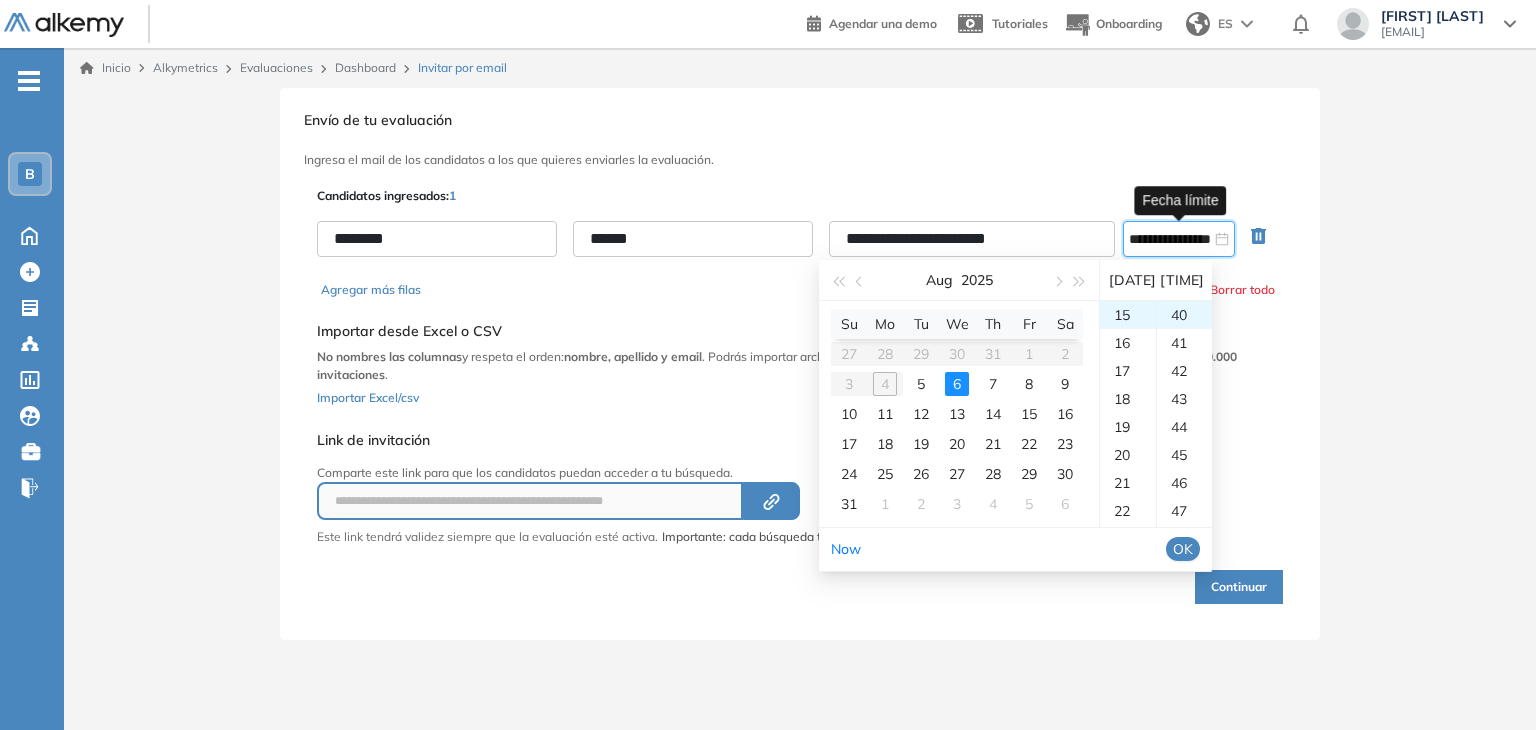 click on "OK" at bounding box center [1183, 549] 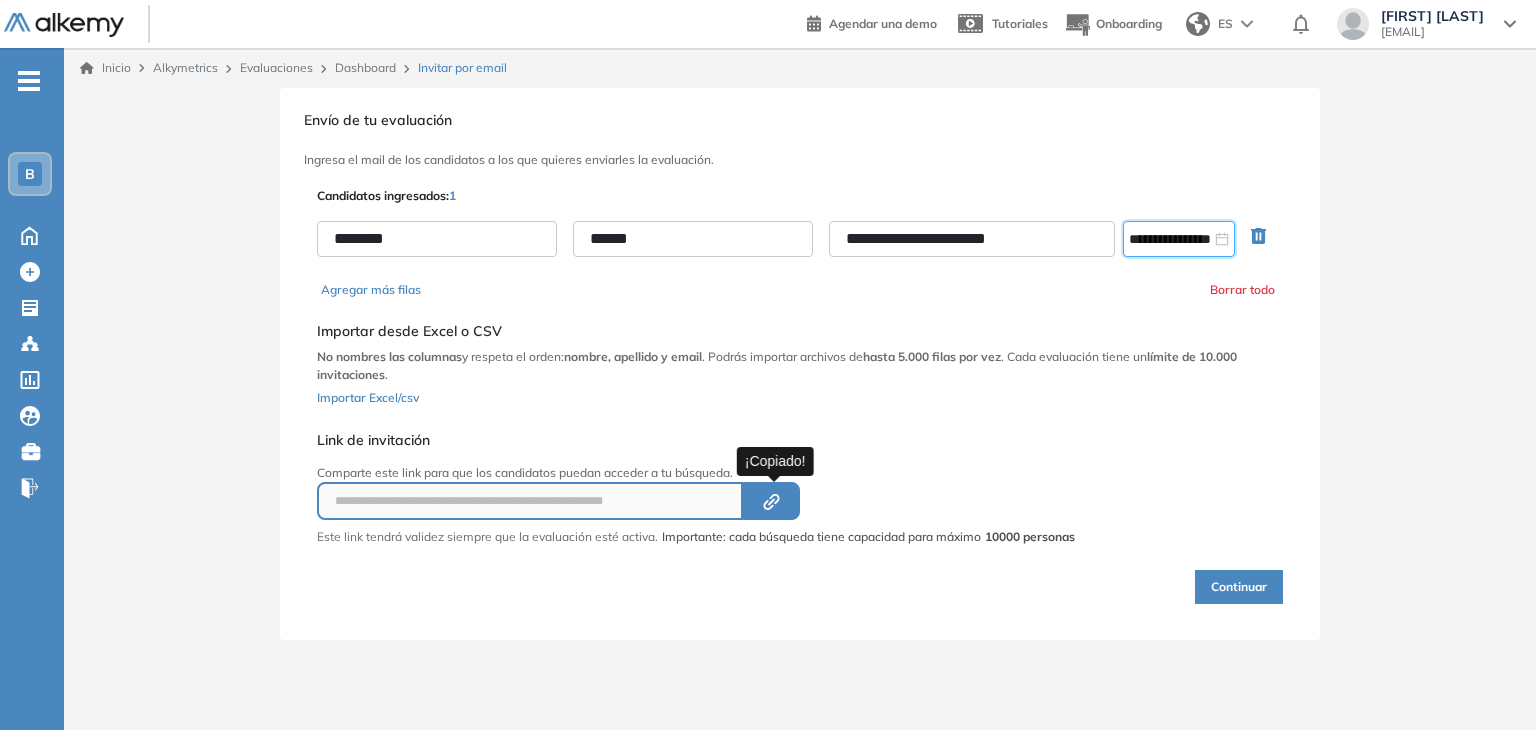 click on "Created by potrace 1.16, written by Peter Selinger 2001-2019" at bounding box center (771, 501) 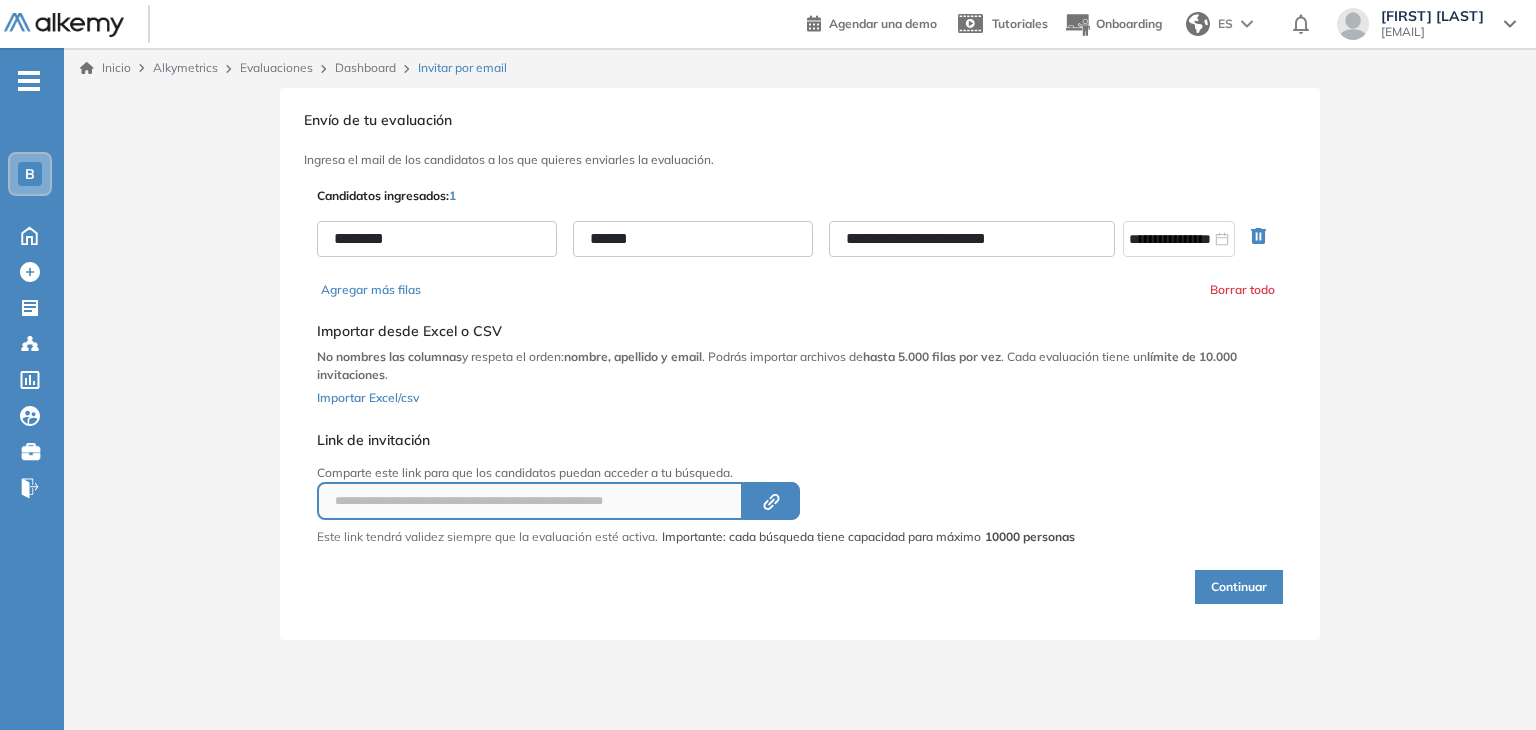 click on "Continuar" at bounding box center [1239, 587] 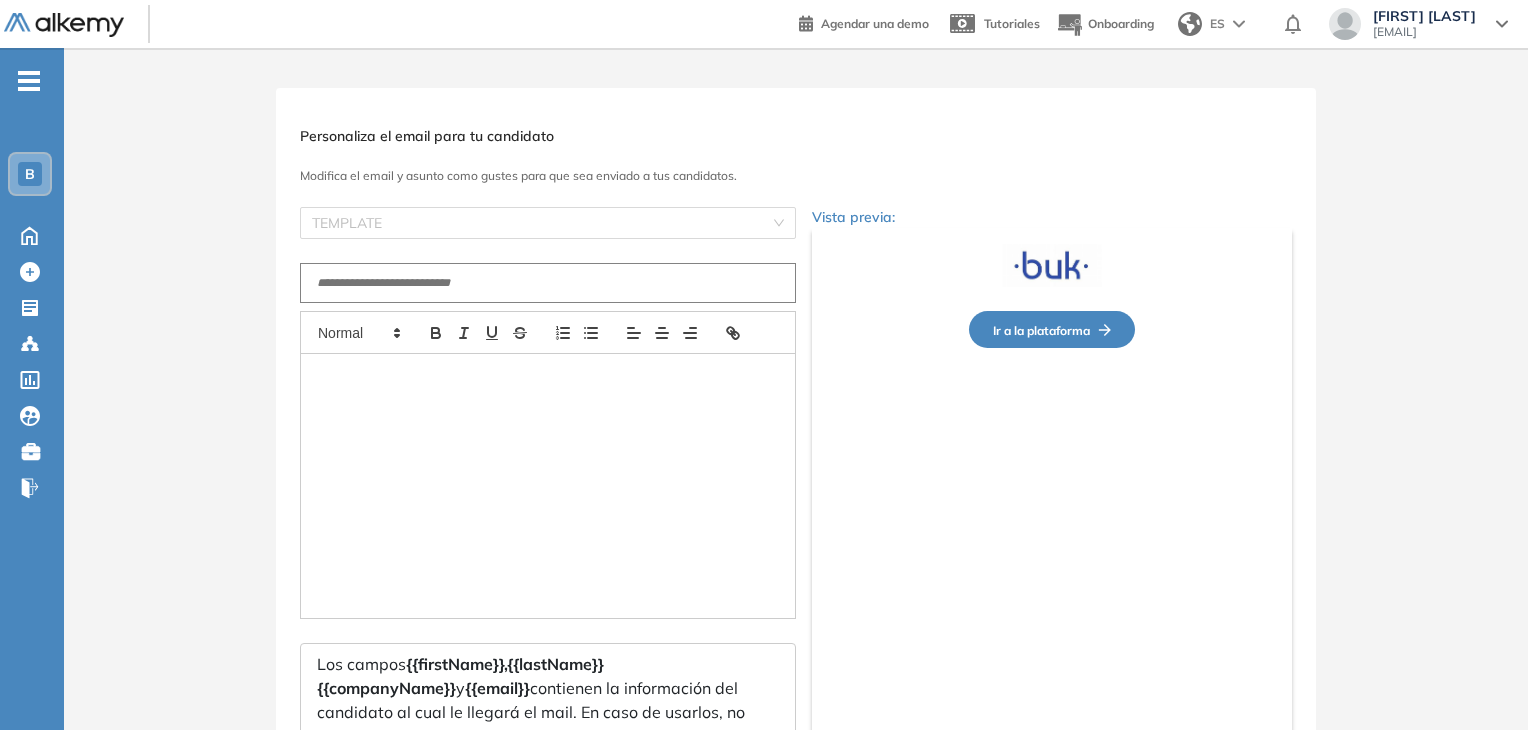 type on "**********" 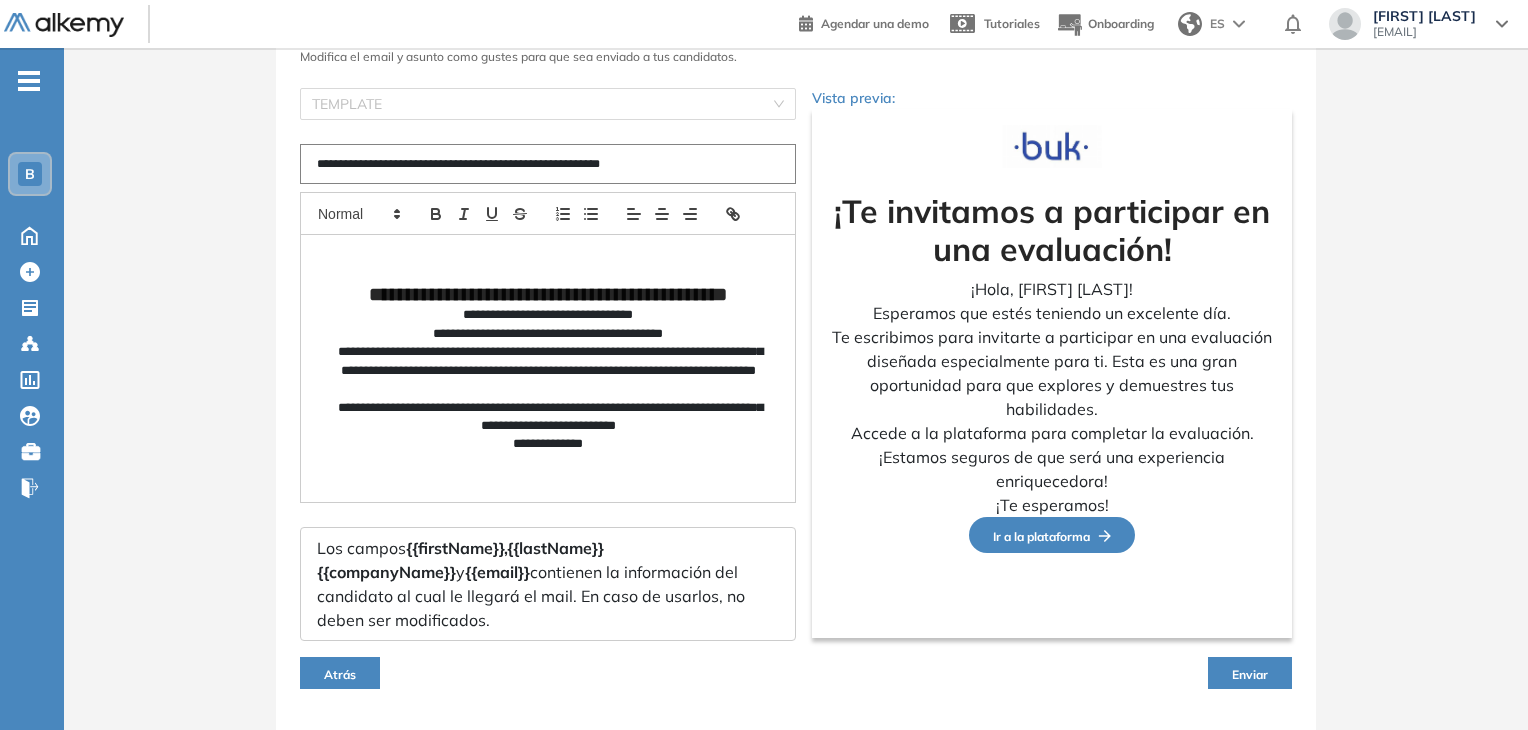 scroll, scrollTop: 72, scrollLeft: 0, axis: vertical 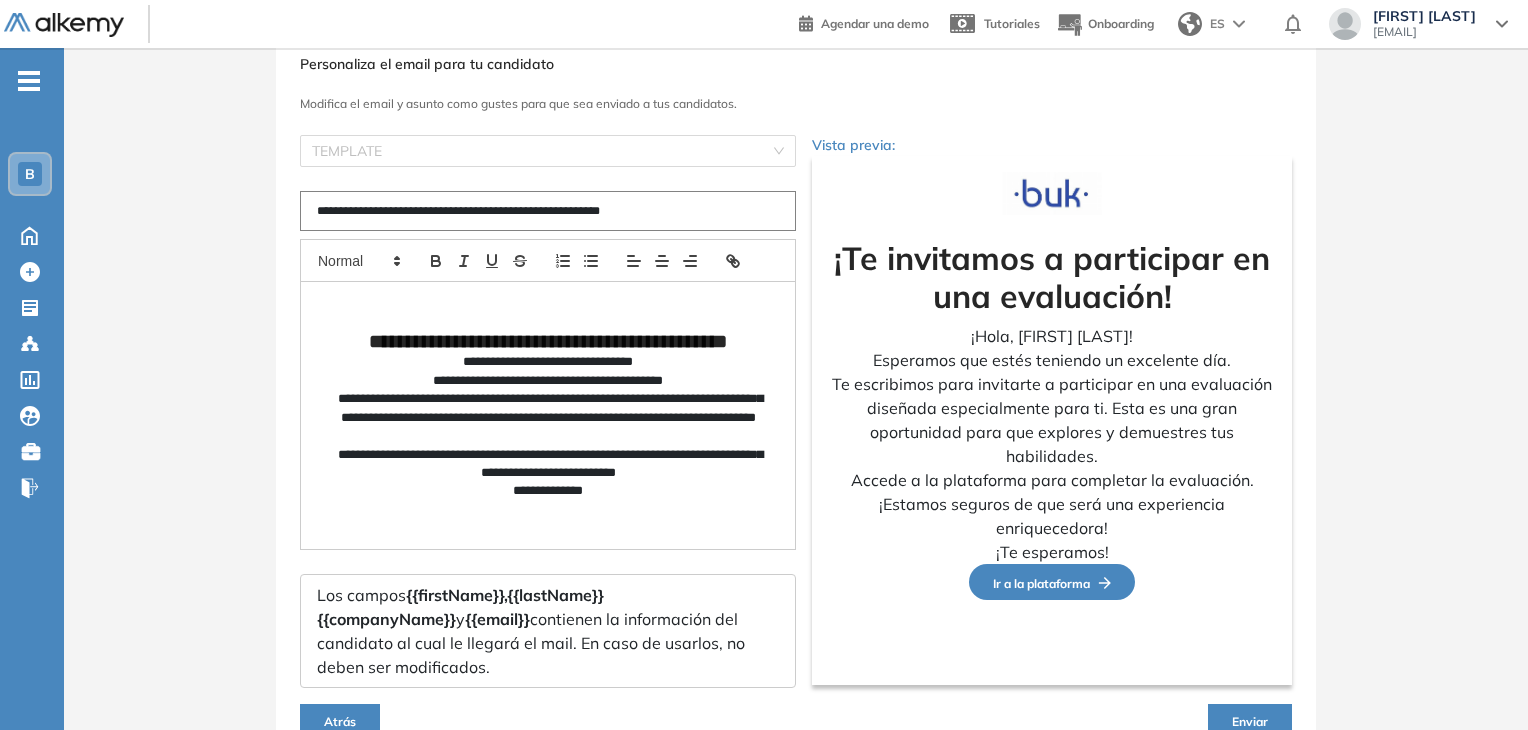 click on "Enviar" at bounding box center [1250, 720] 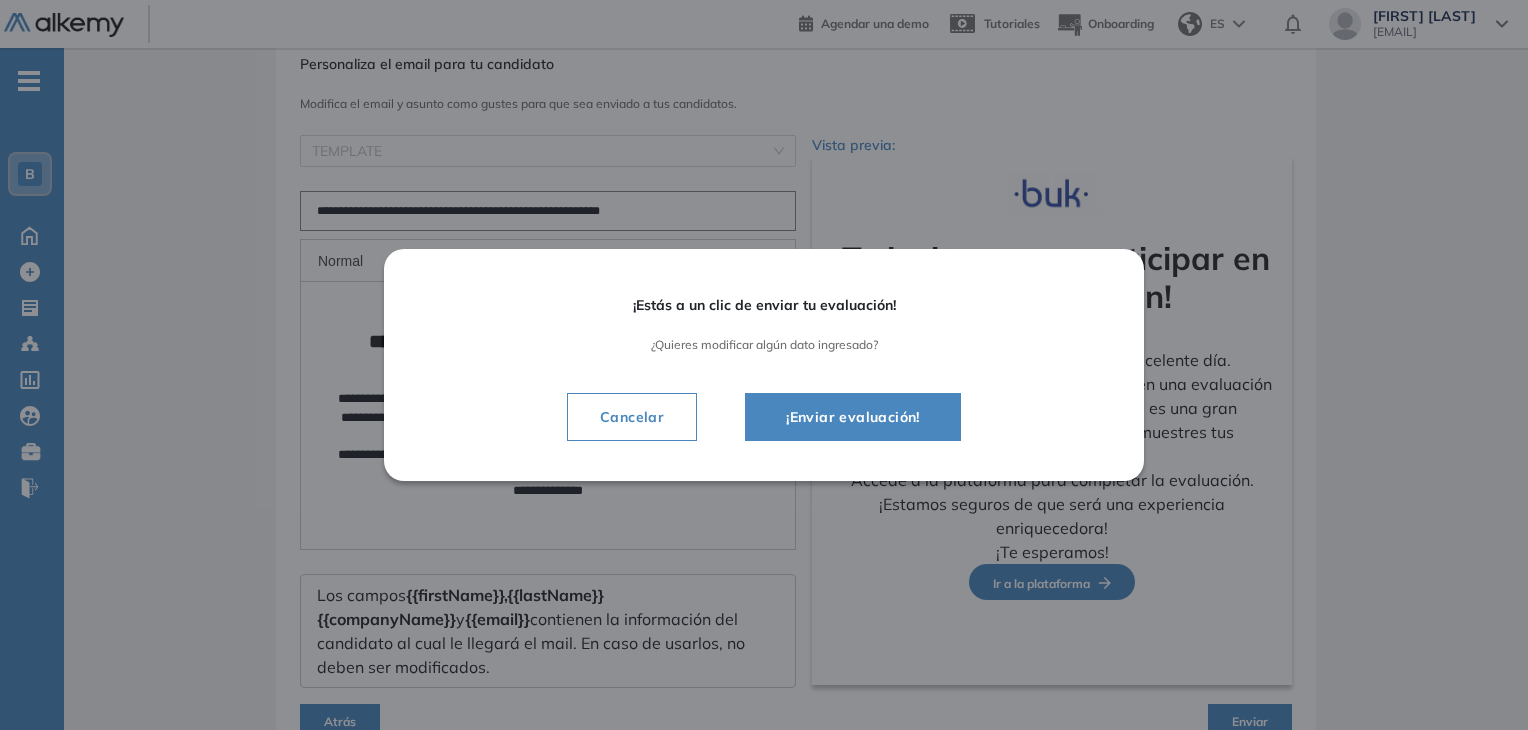 click on "¡Enviar evaluación!" at bounding box center (853, 417) 